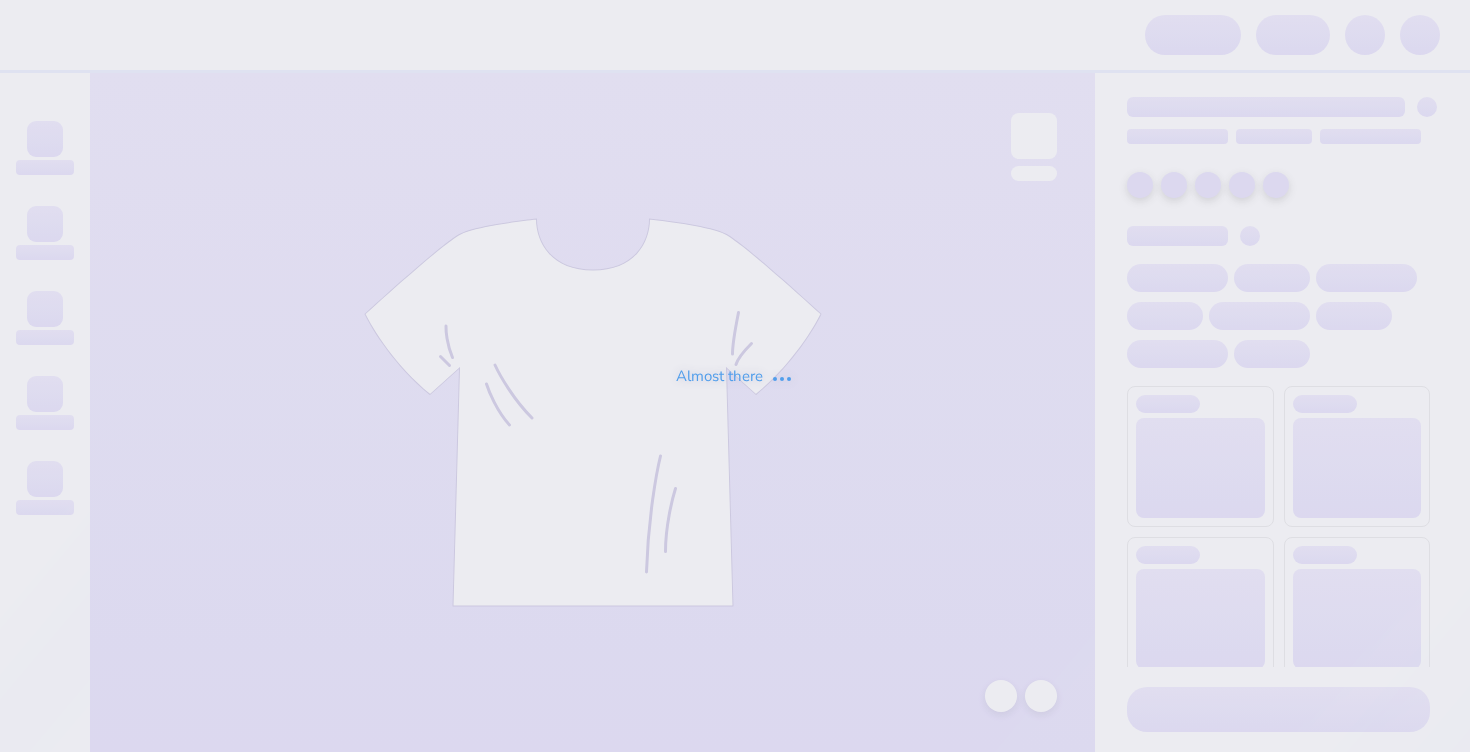scroll, scrollTop: 0, scrollLeft: 0, axis: both 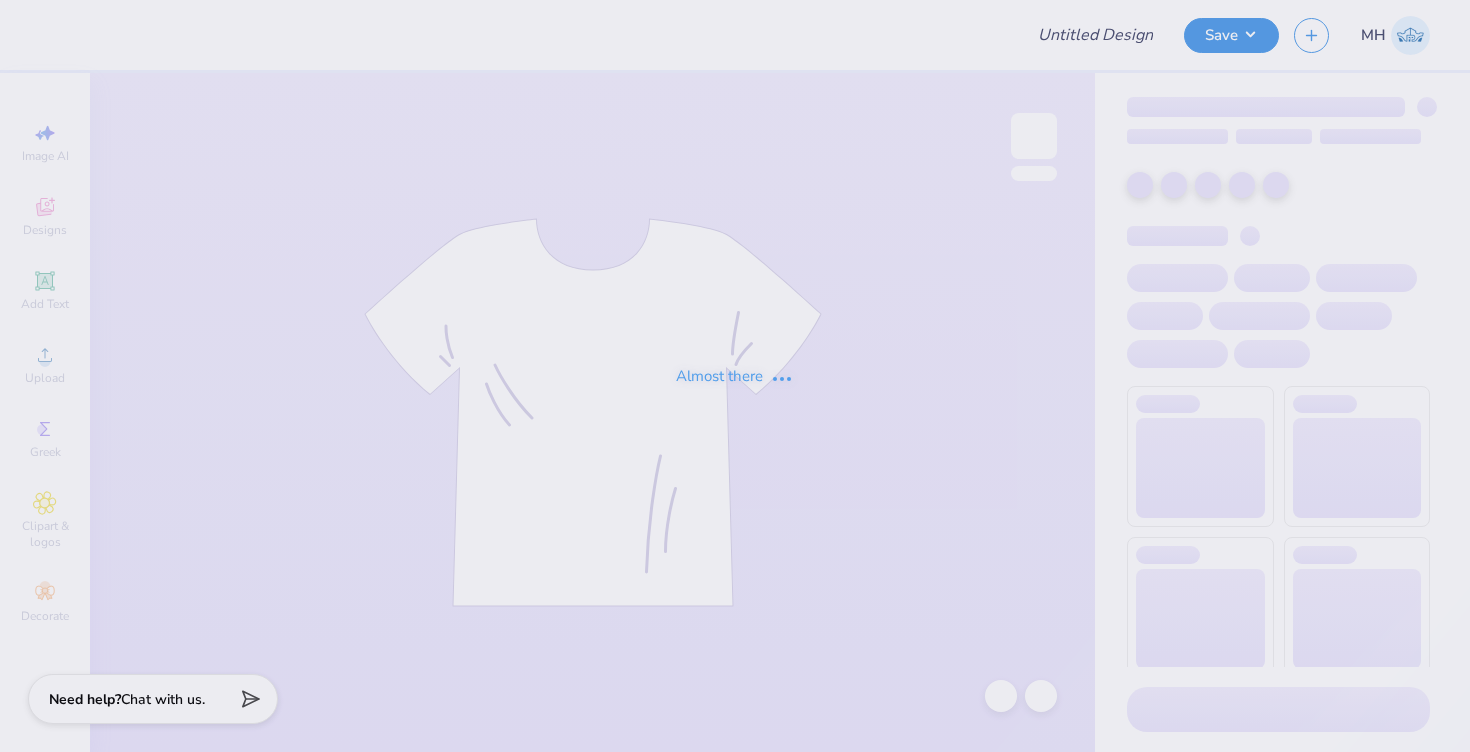 type on "Polos" 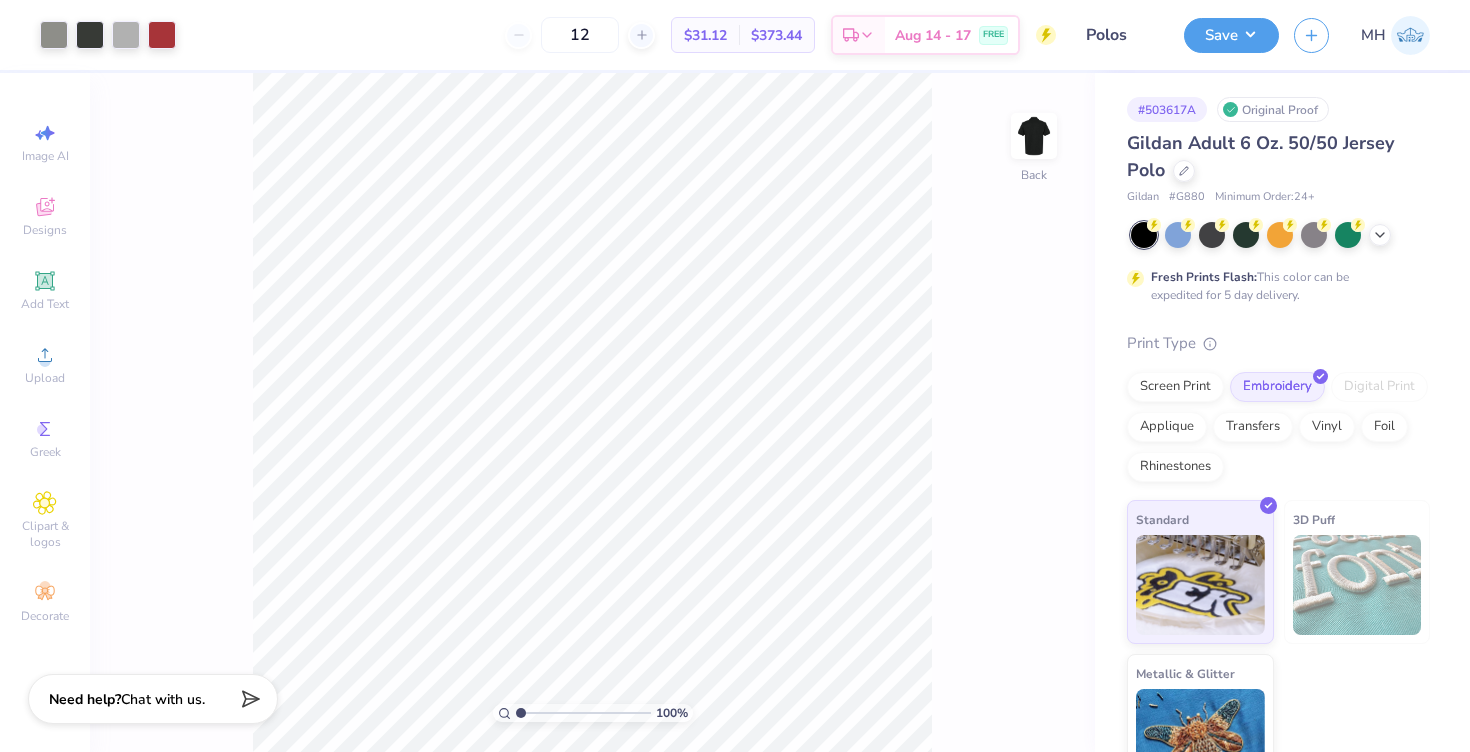 click on "Gildan Adult 6 Oz. 50/50 Jersey Polo" at bounding box center (1278, 157) 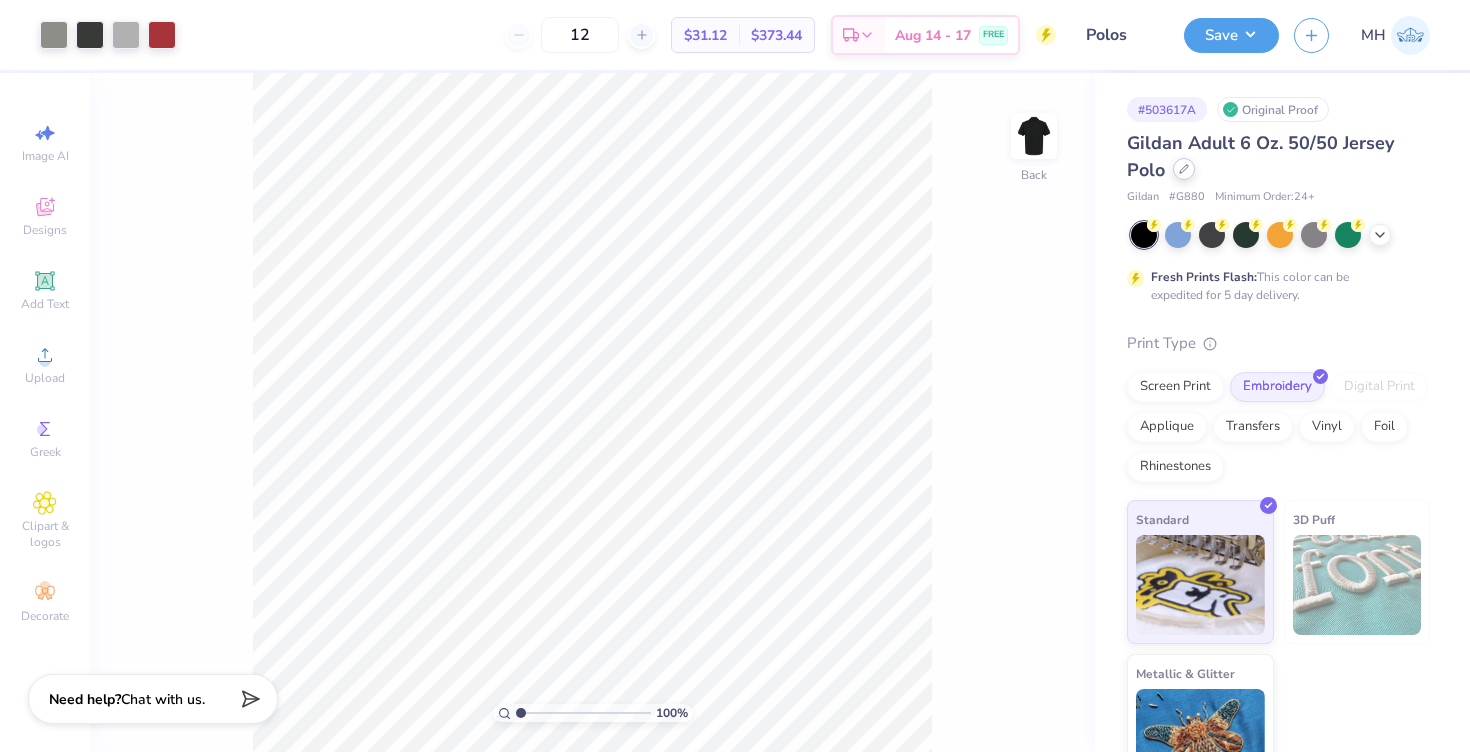 click at bounding box center (1184, 169) 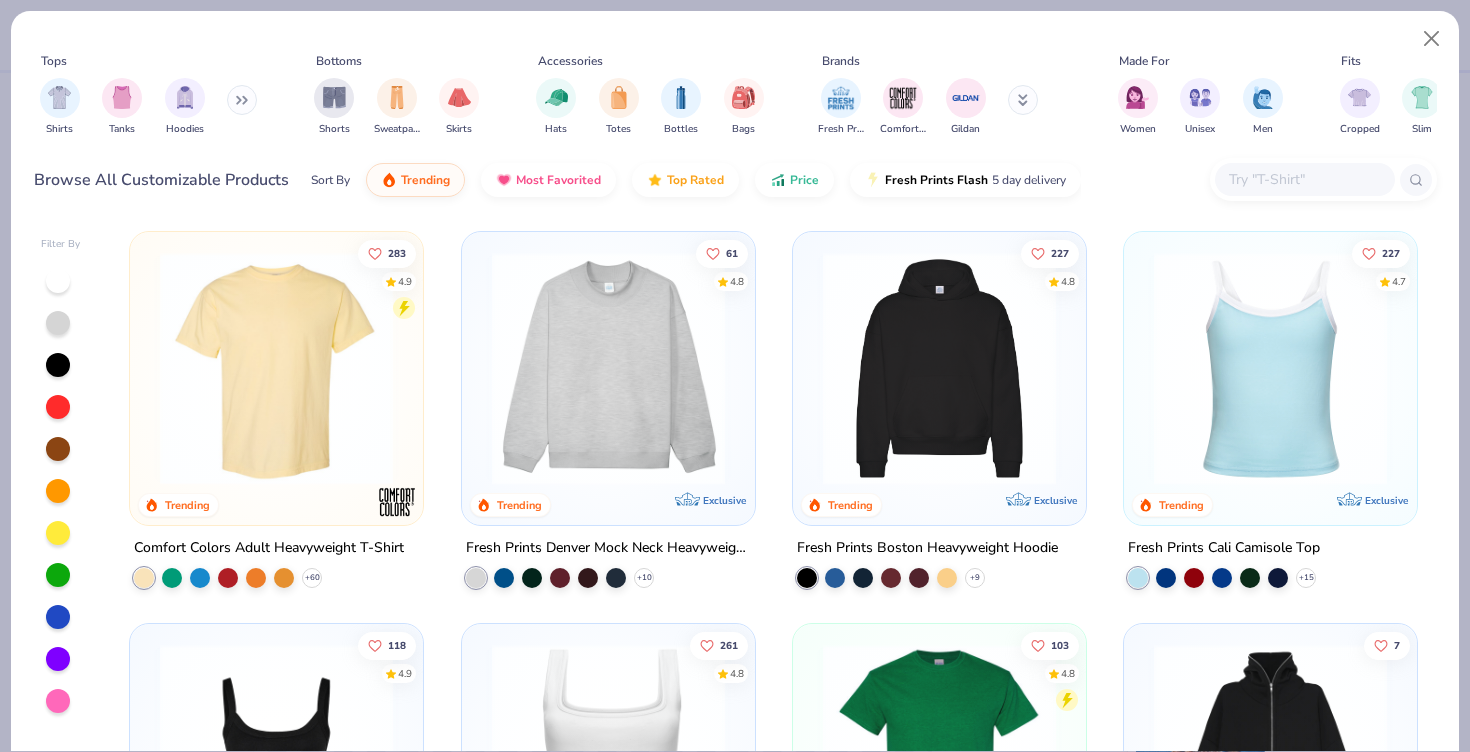 click at bounding box center (1305, 179) 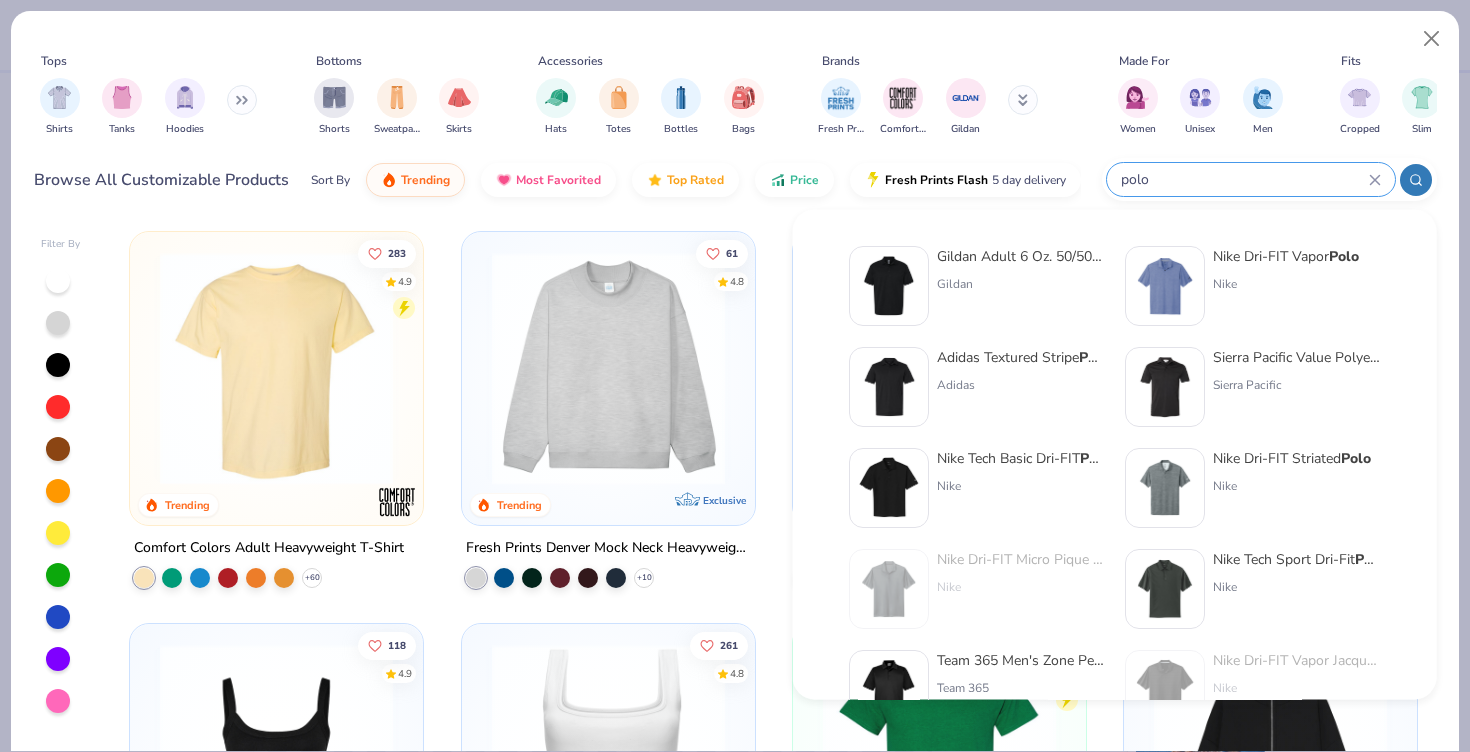 type on "polo" 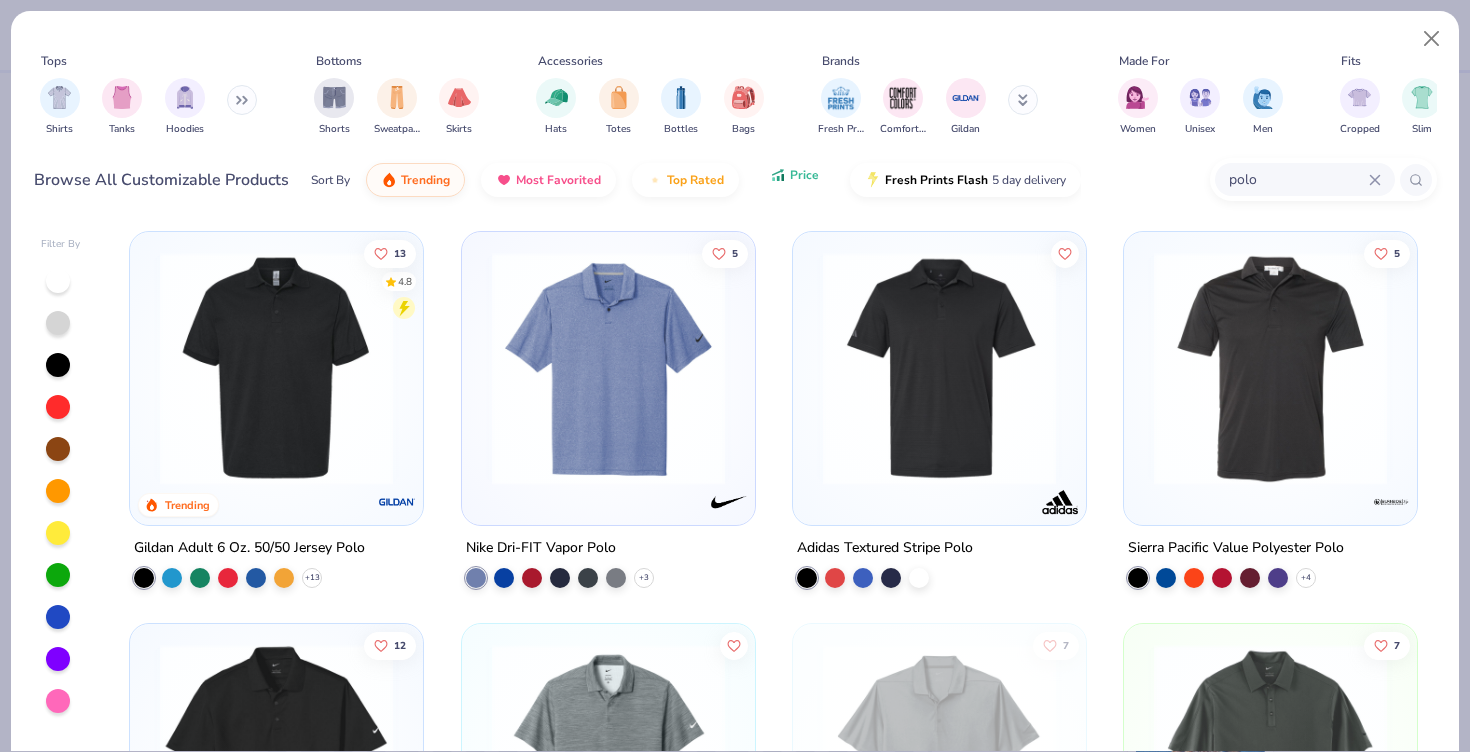 click 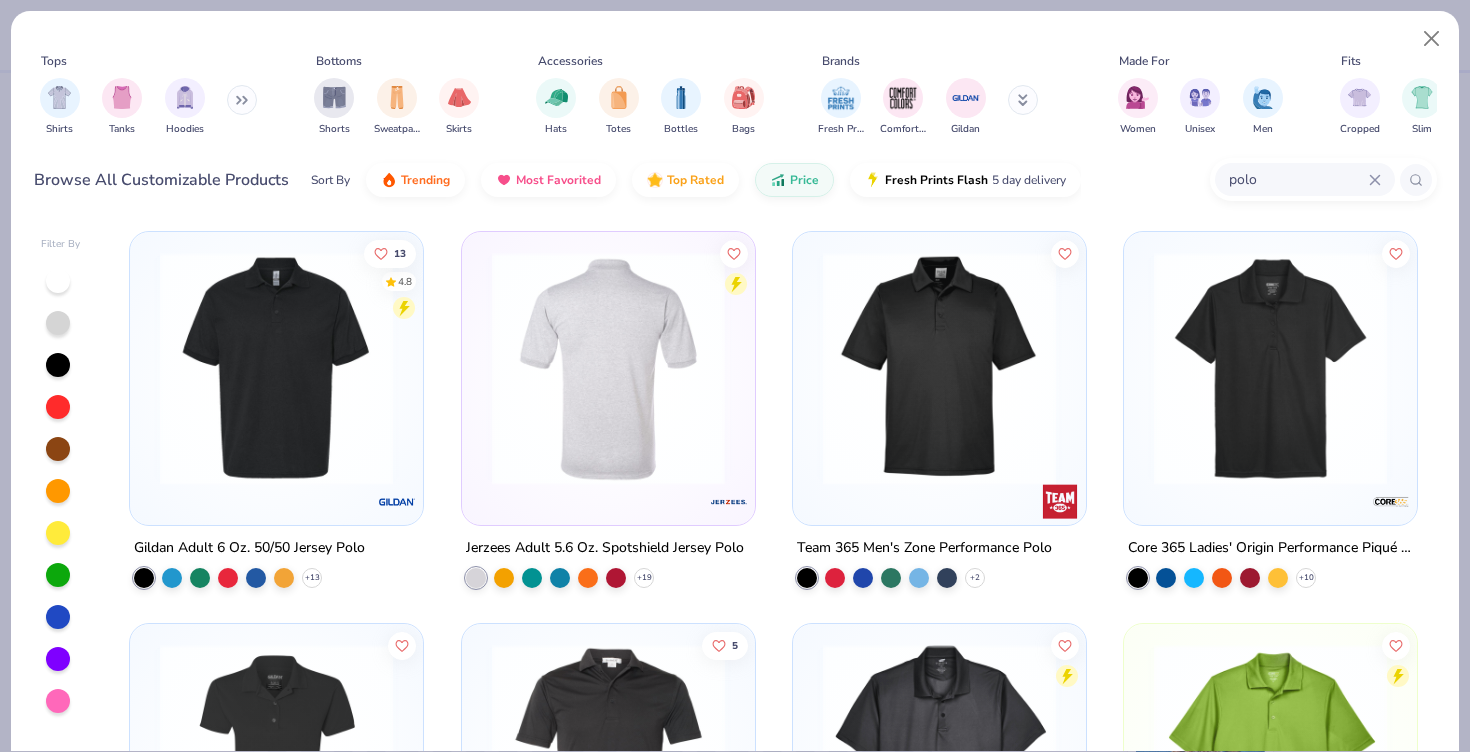 click at bounding box center [354, 368] 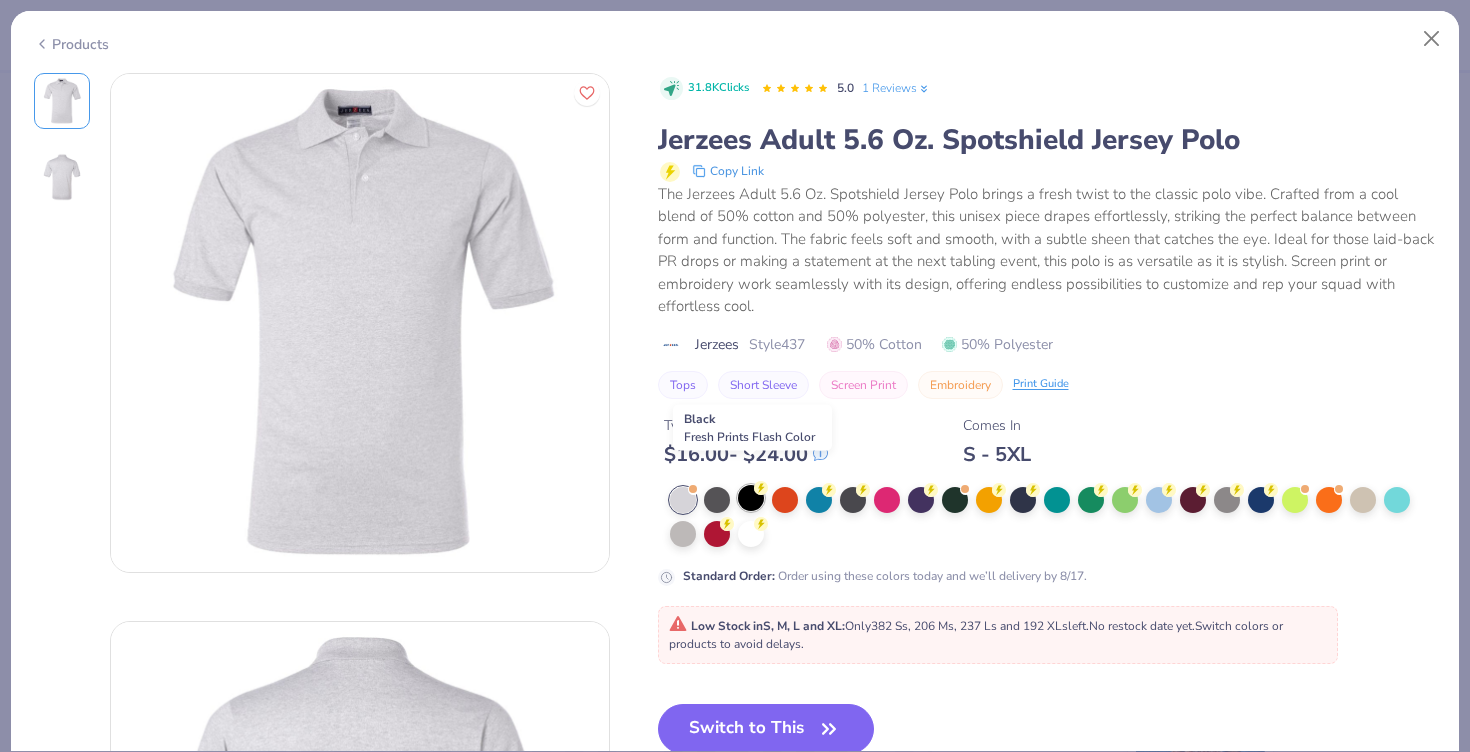 click 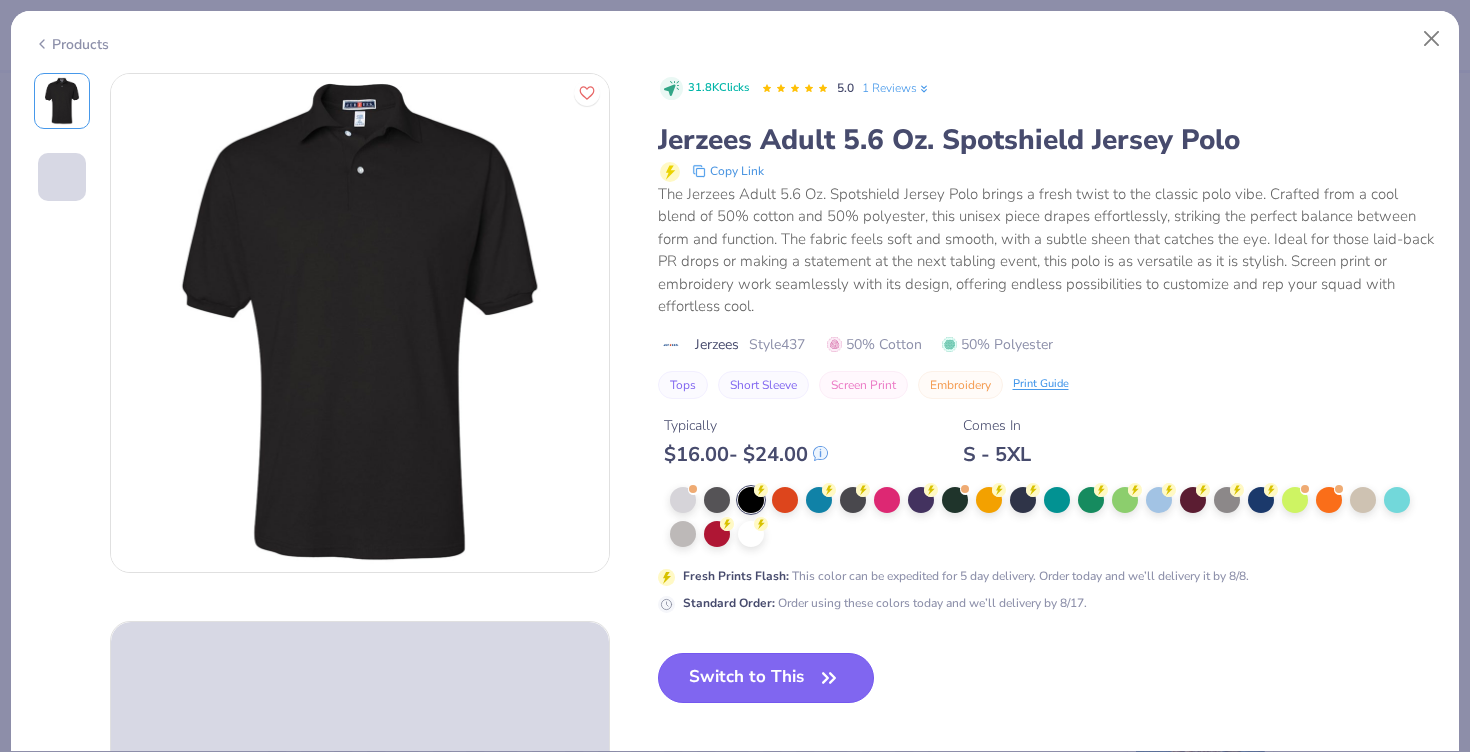 click on "Switch to This" at bounding box center (766, 678) 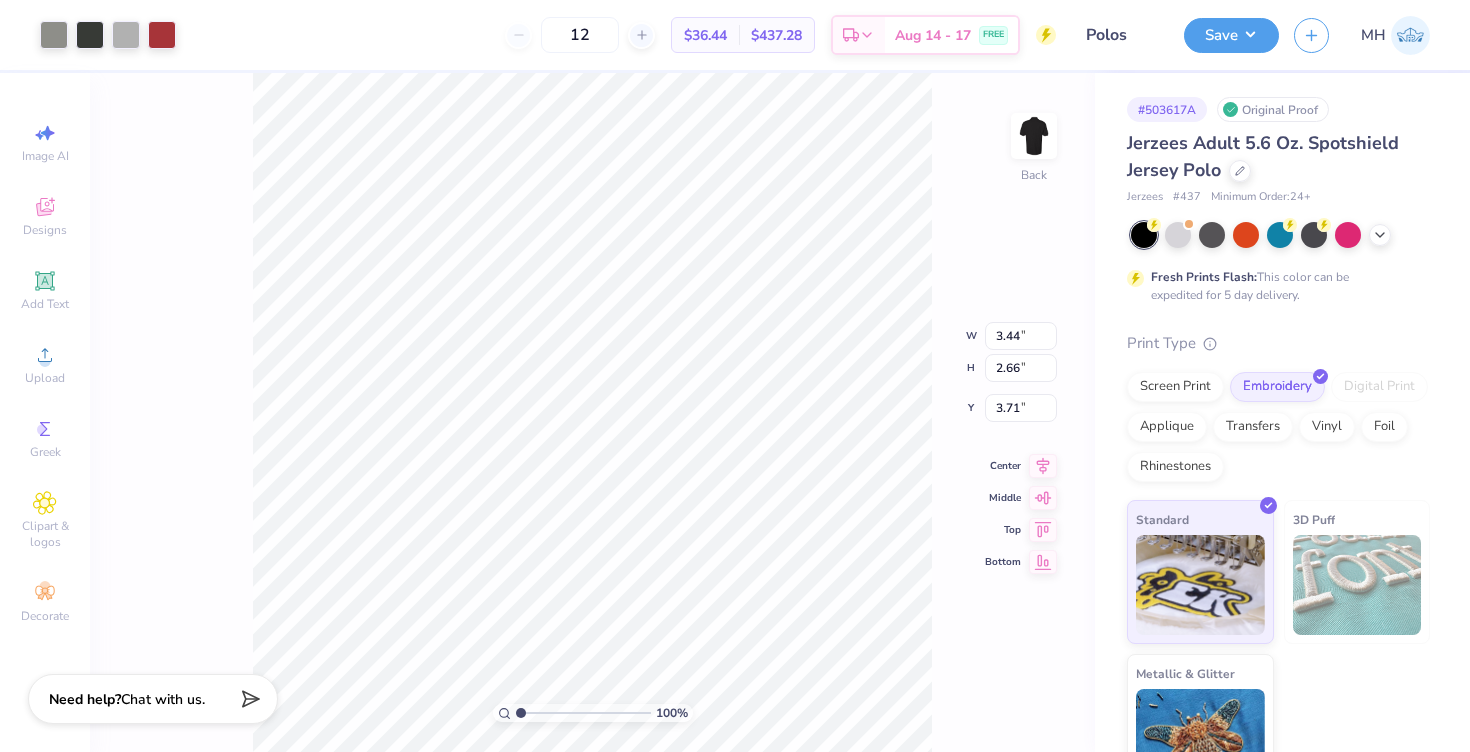 type on "3.00" 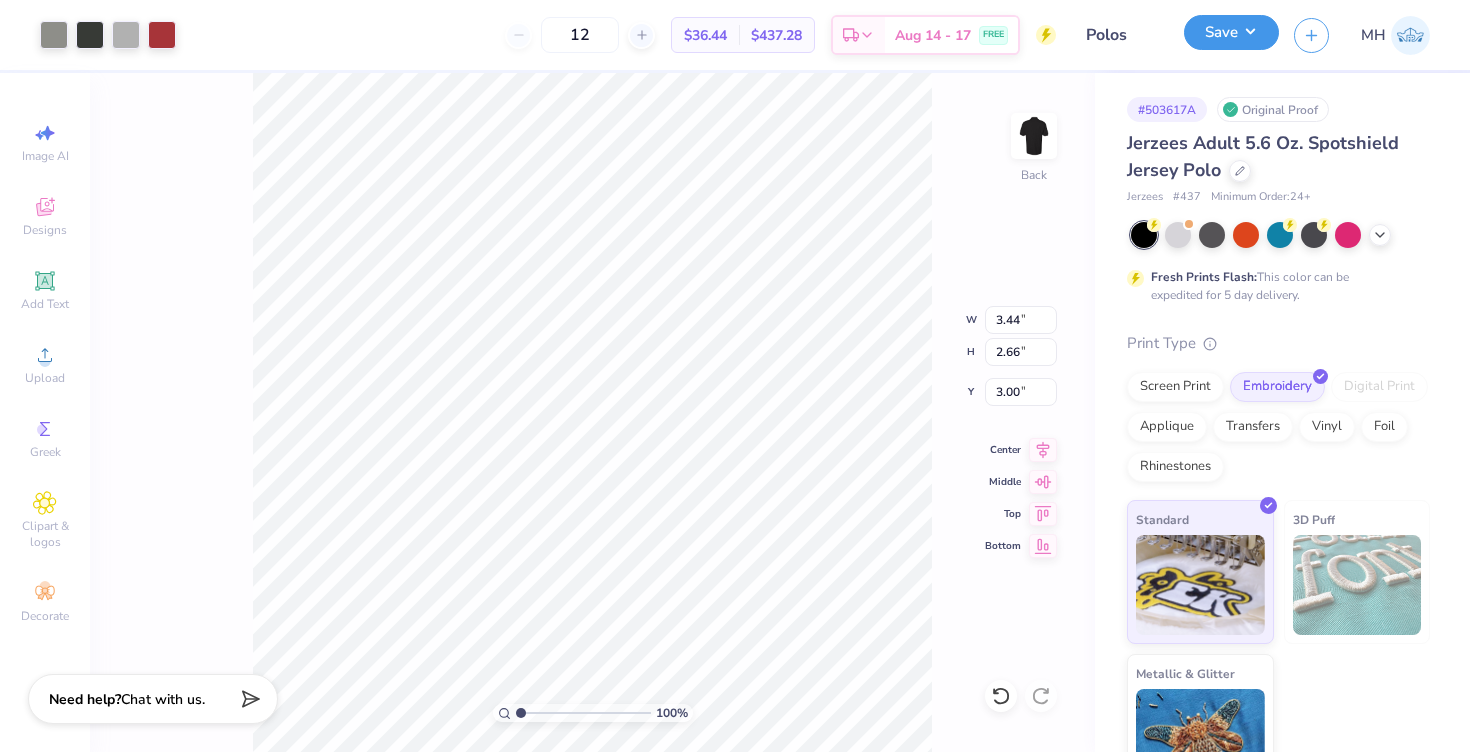 click on "Save" at bounding box center (1231, 32) 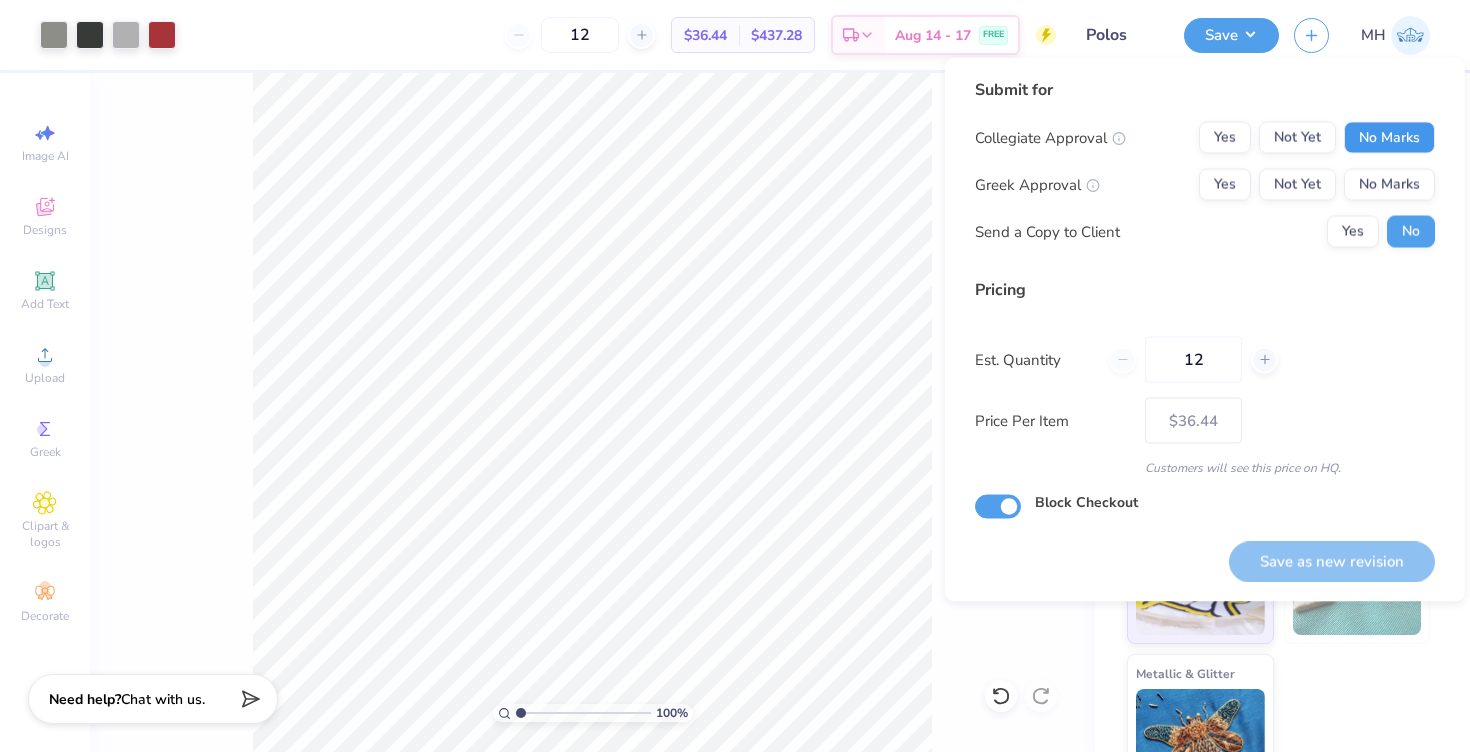 click on "No Marks" at bounding box center (1389, 138) 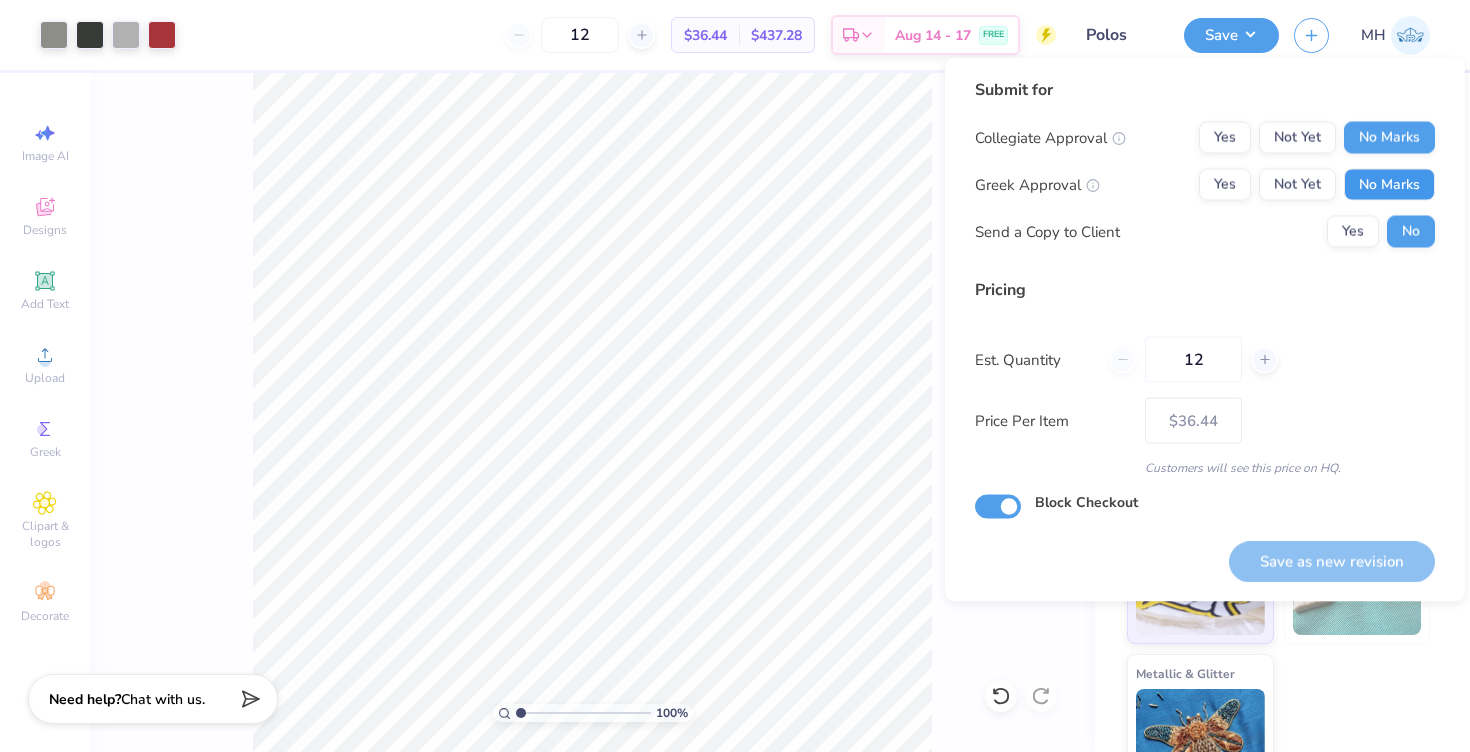 click on "No Marks" at bounding box center [1389, 185] 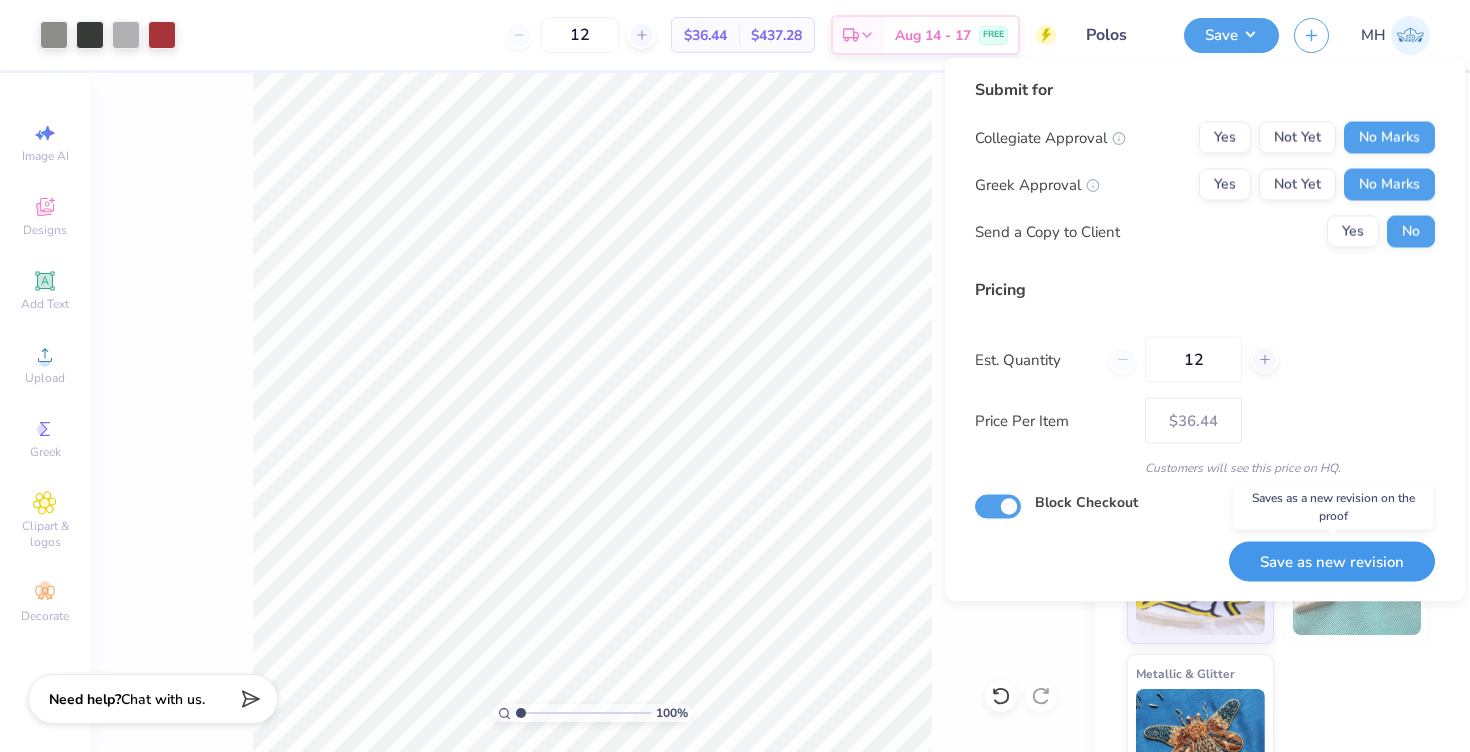 click on "Save as new revision" at bounding box center [1332, 561] 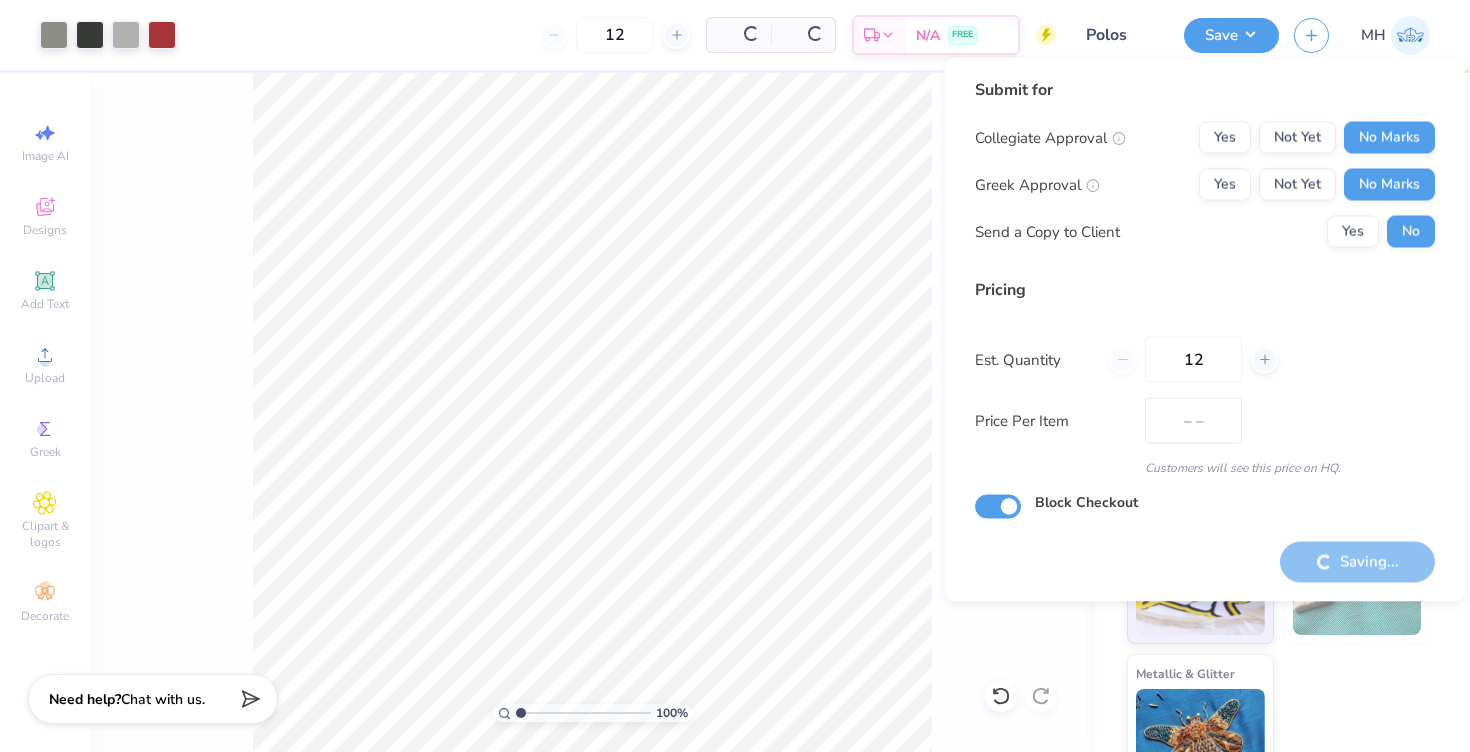 type on "$36.44" 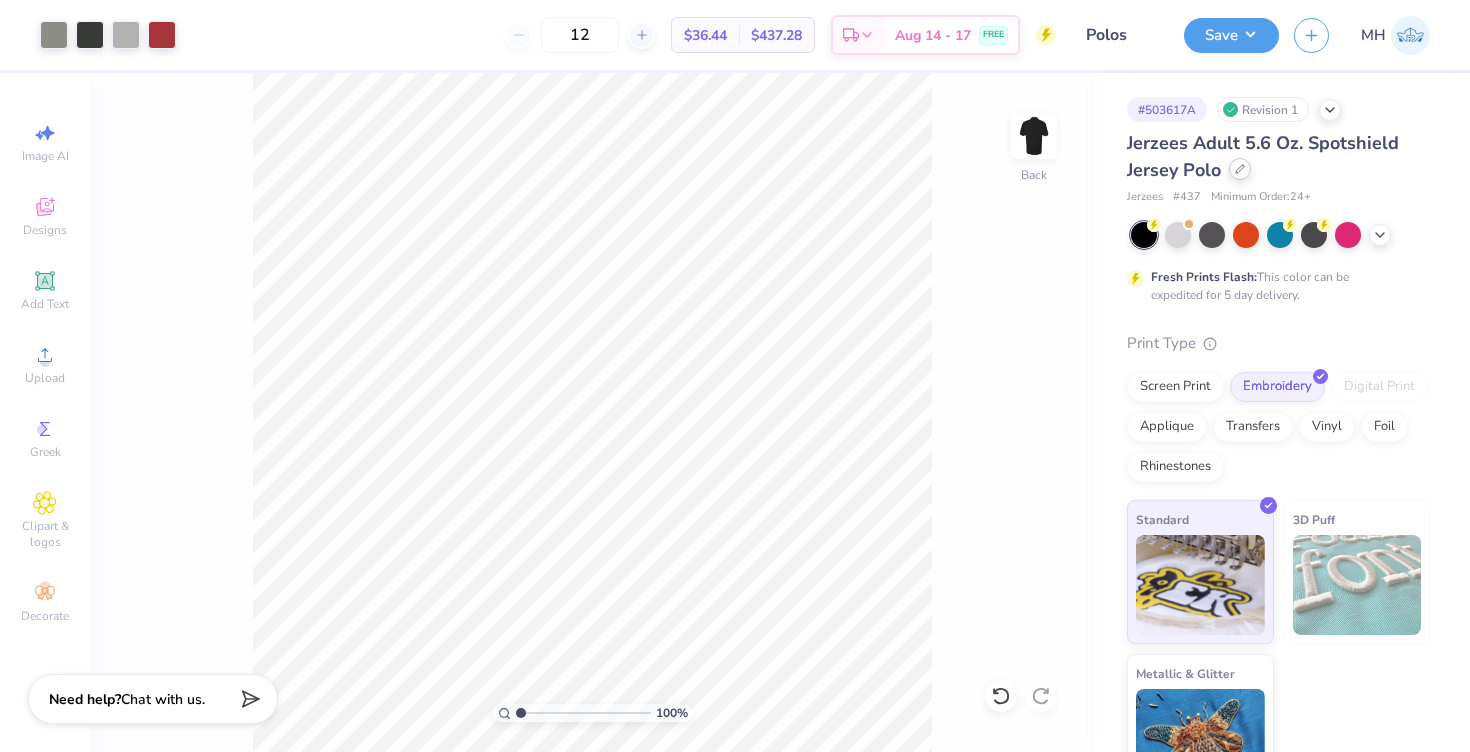 click at bounding box center (1240, 169) 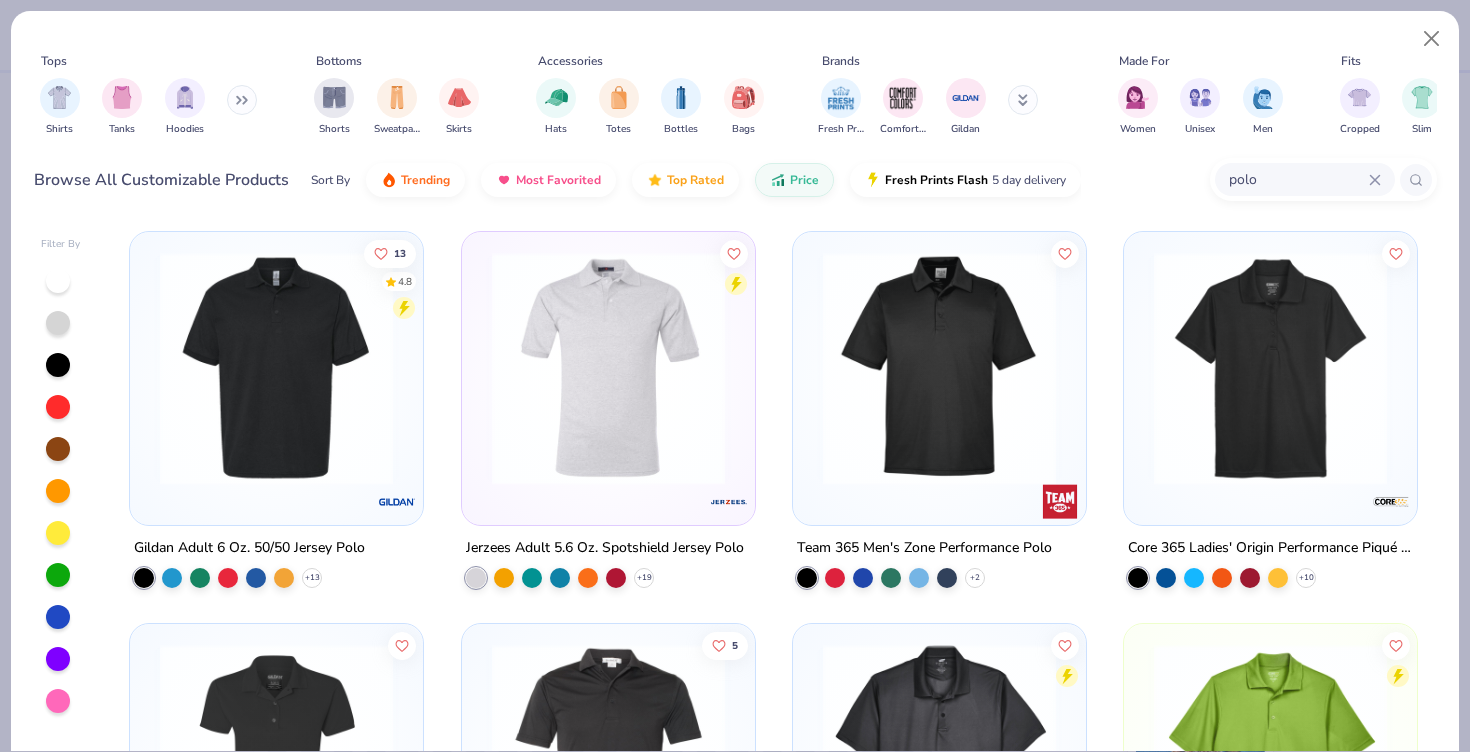 click at bounding box center [1270, 368] 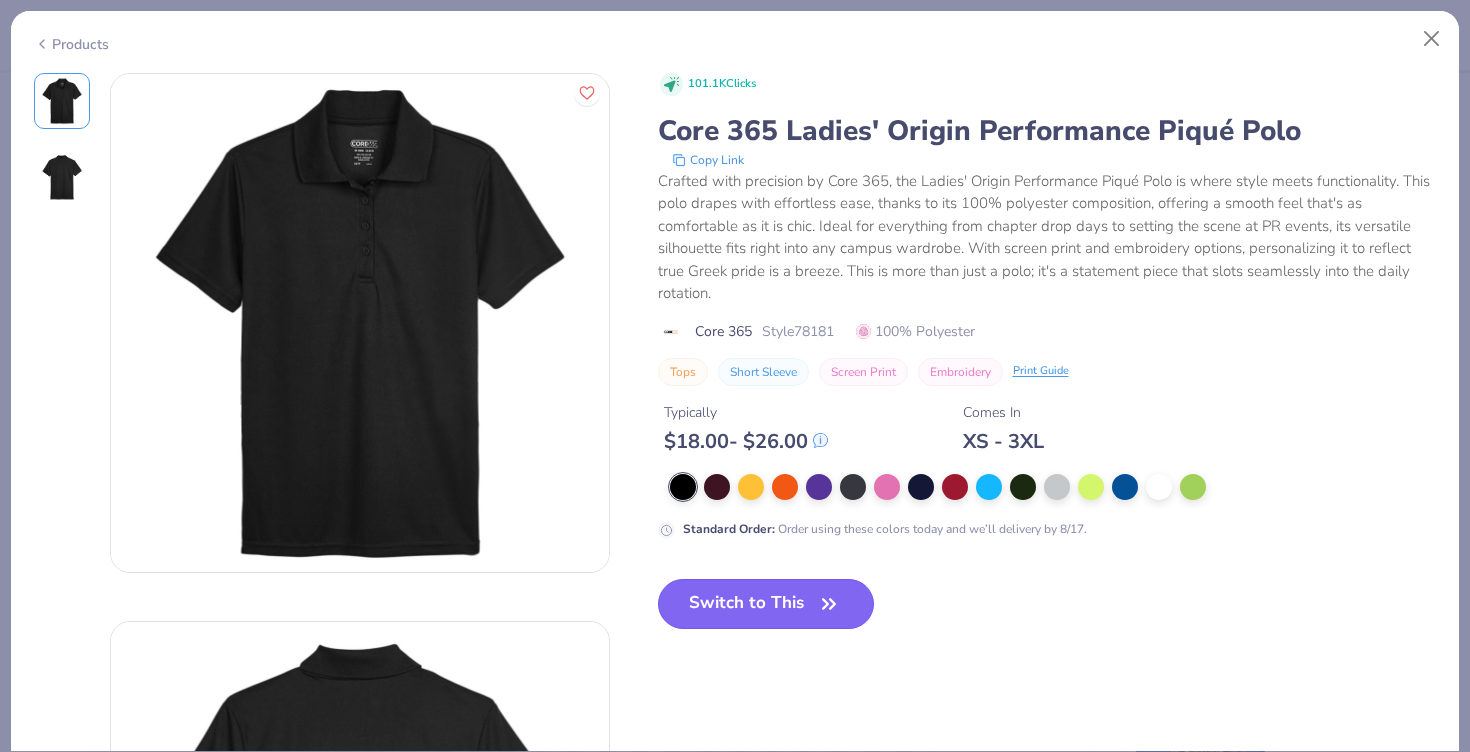 click on "Switch to This" at bounding box center [766, 604] 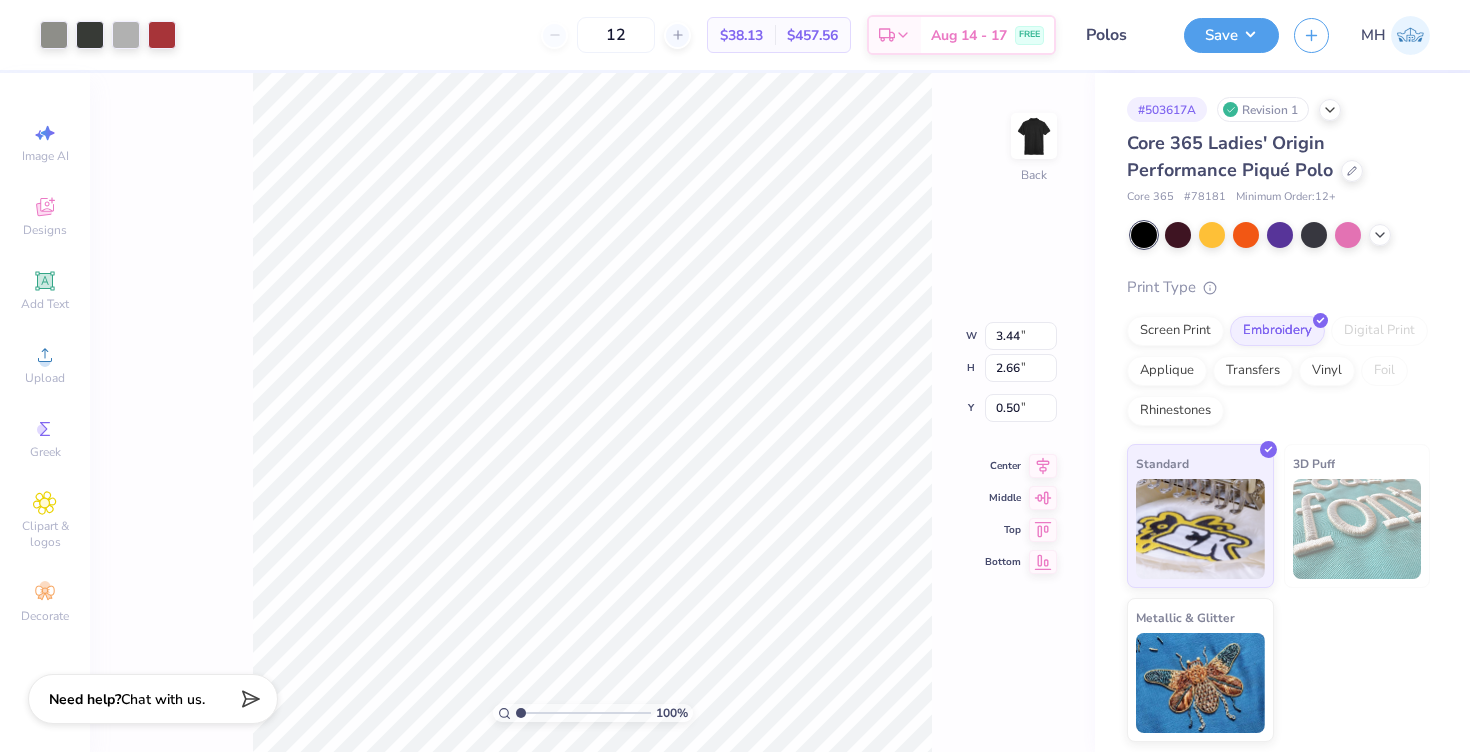 type on "3.00" 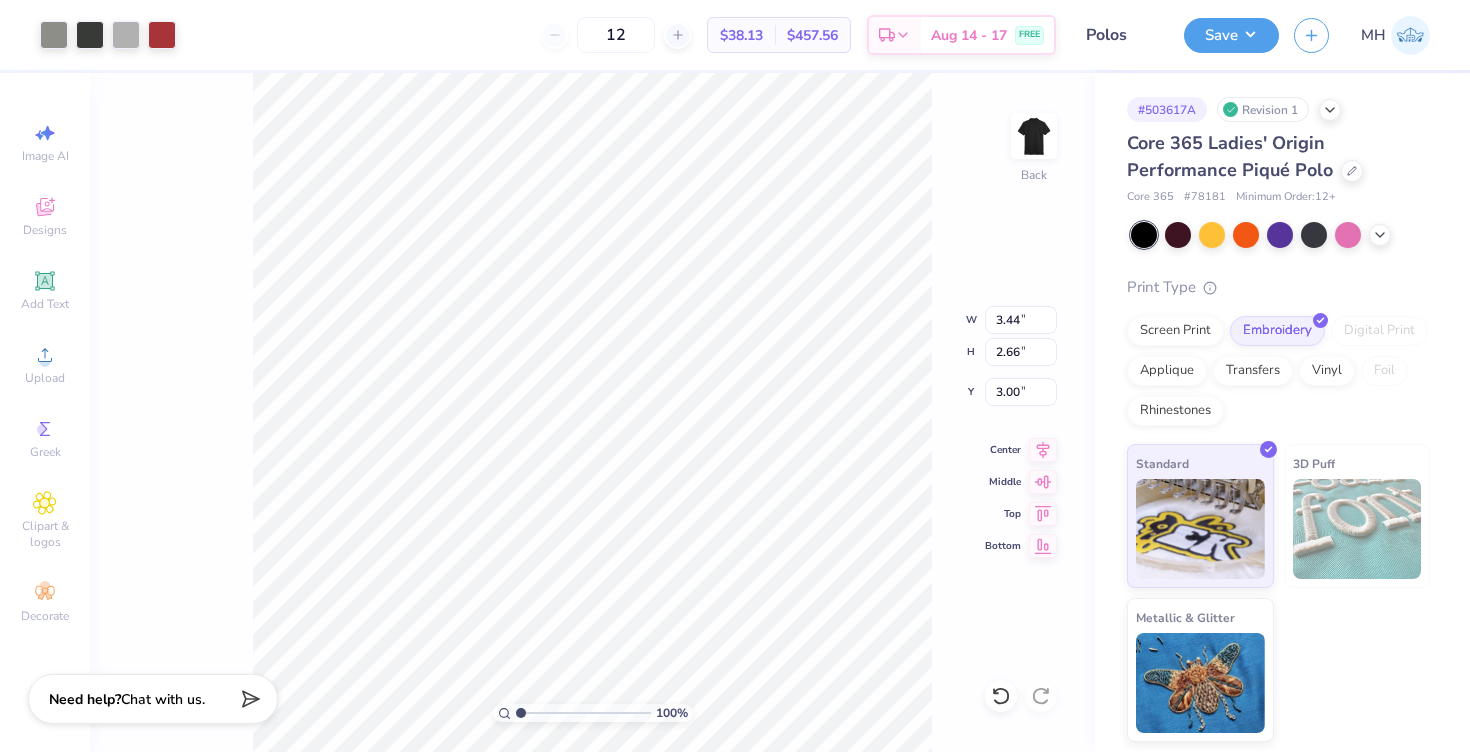type on "2.39" 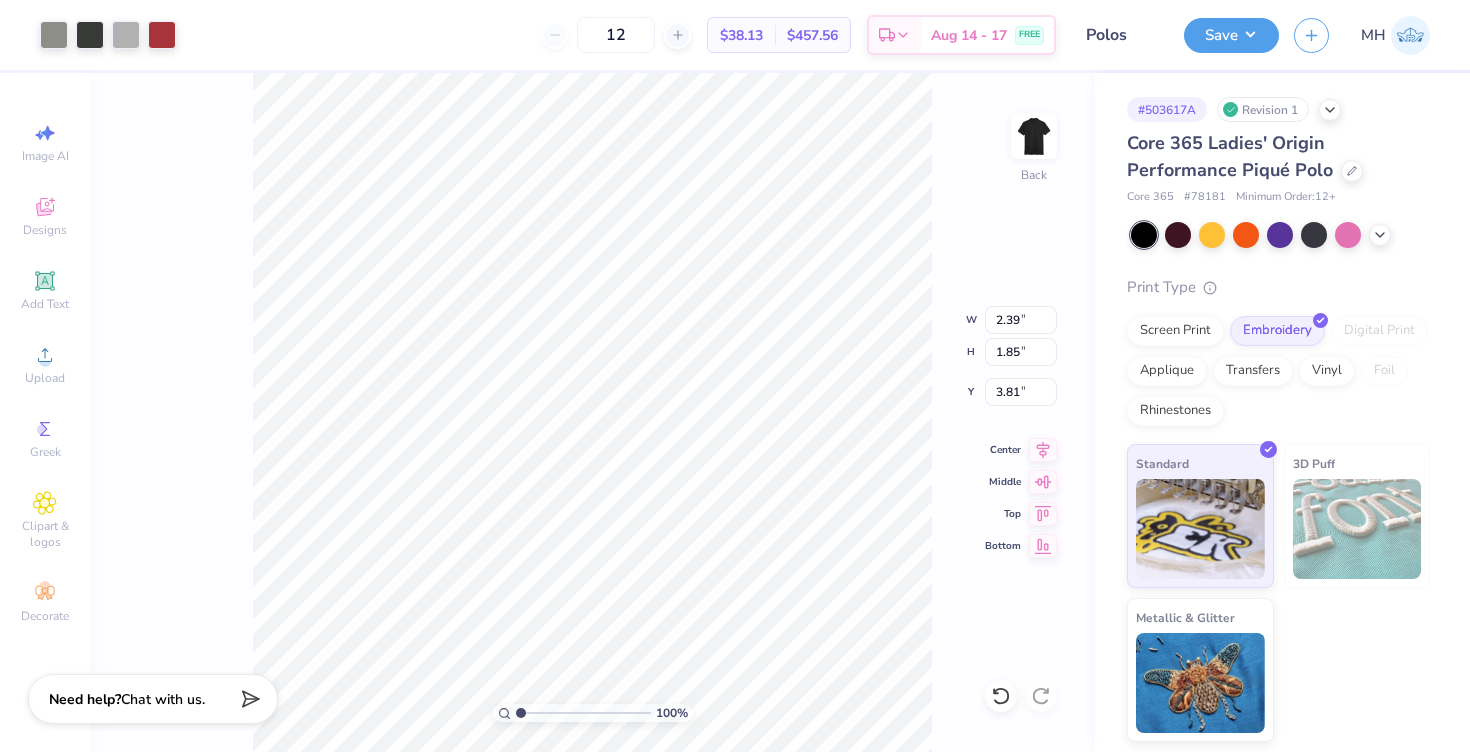 type on "3.00" 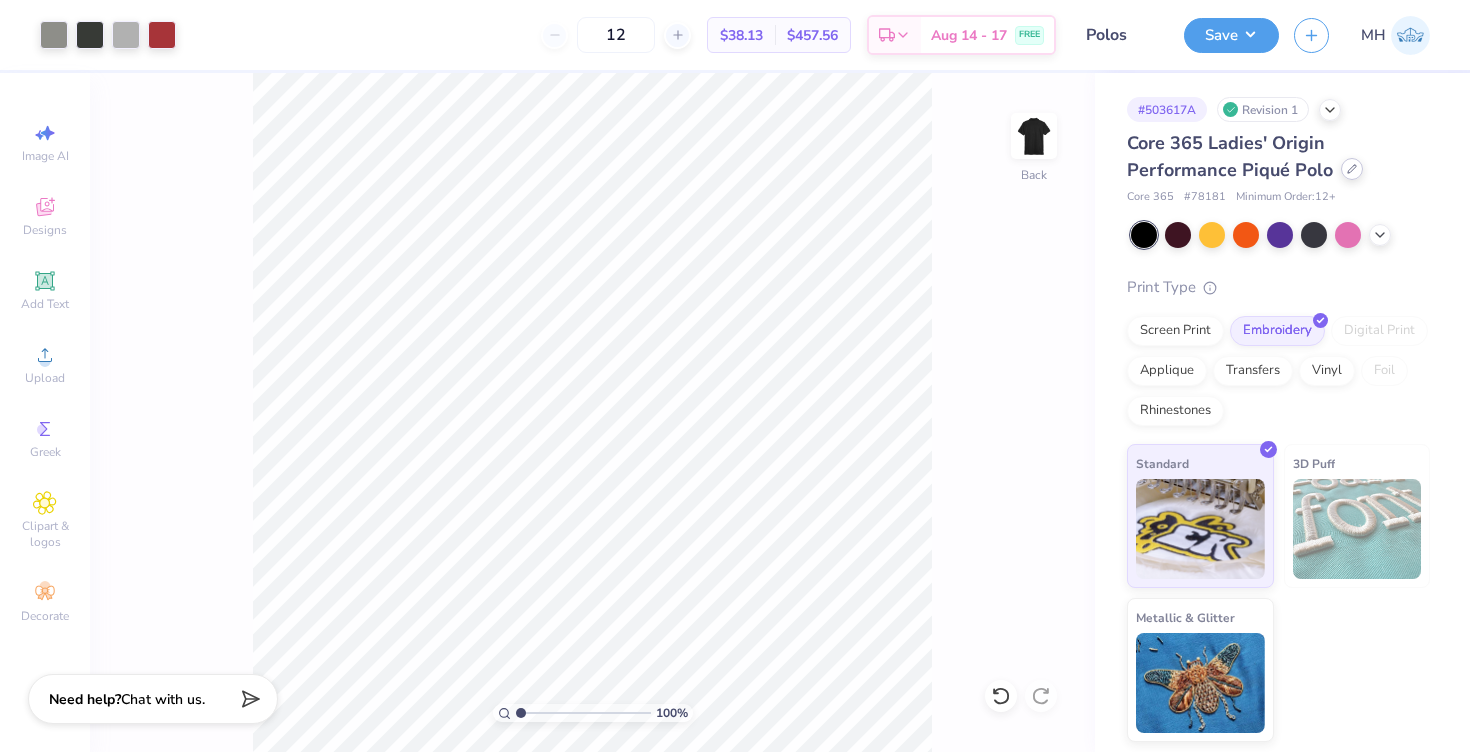 click at bounding box center (1352, 169) 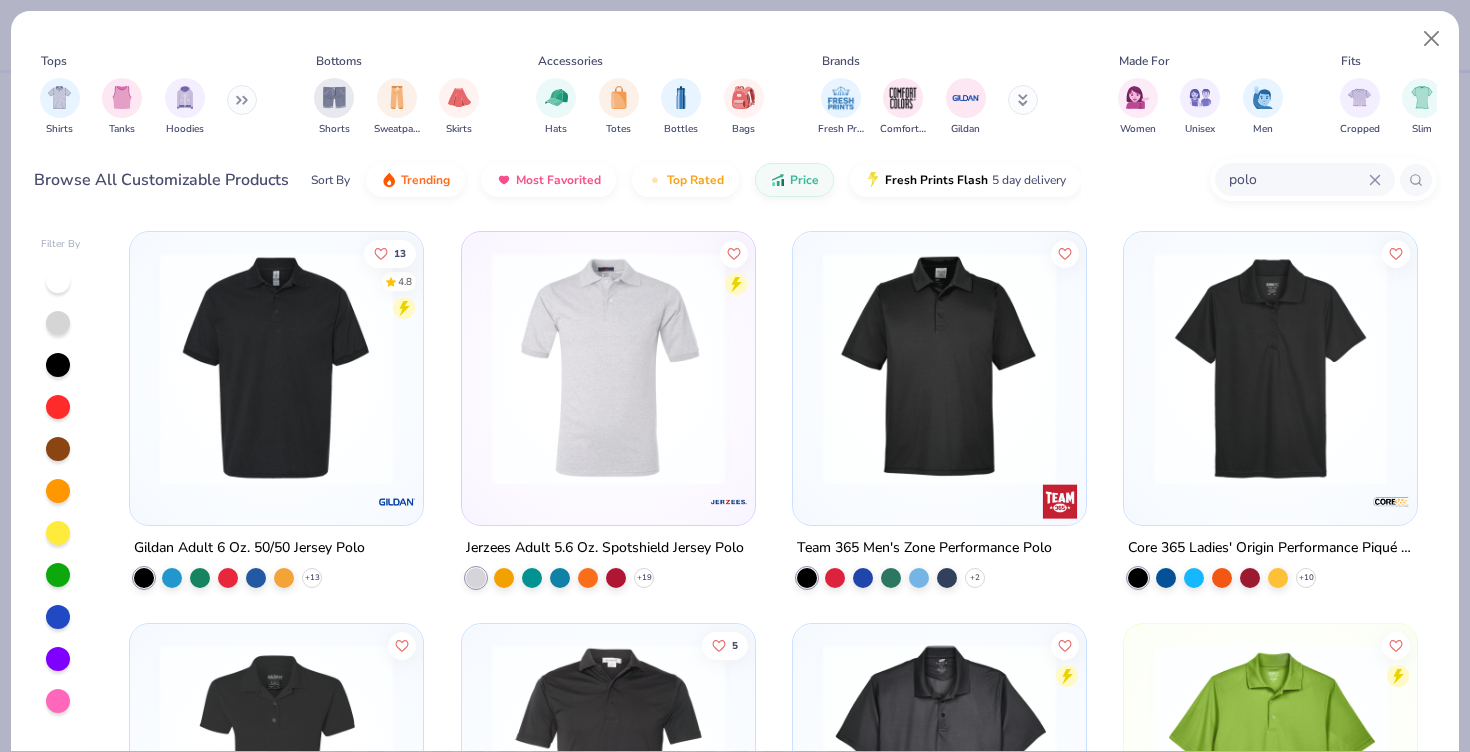 click on "polo" at bounding box center [1298, 179] 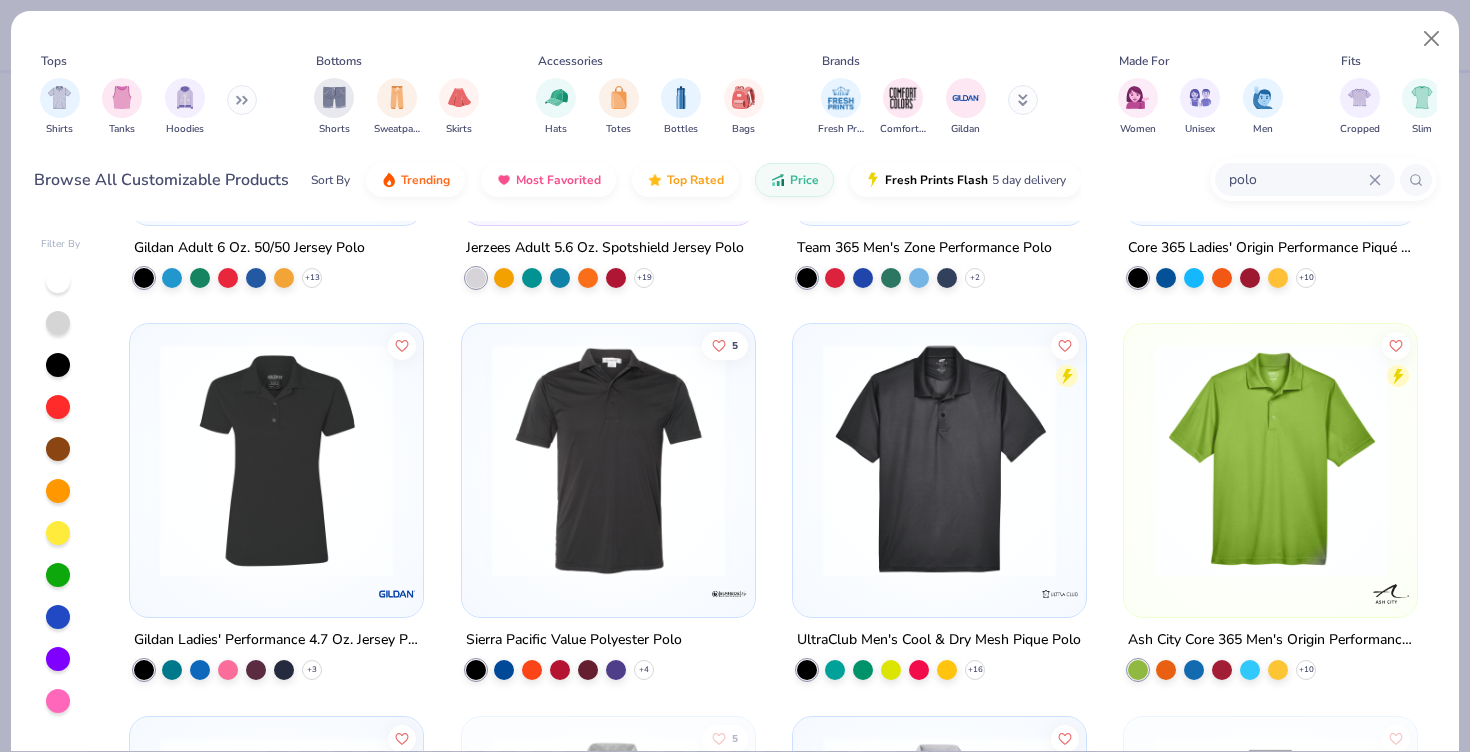 scroll, scrollTop: 302, scrollLeft: 0, axis: vertical 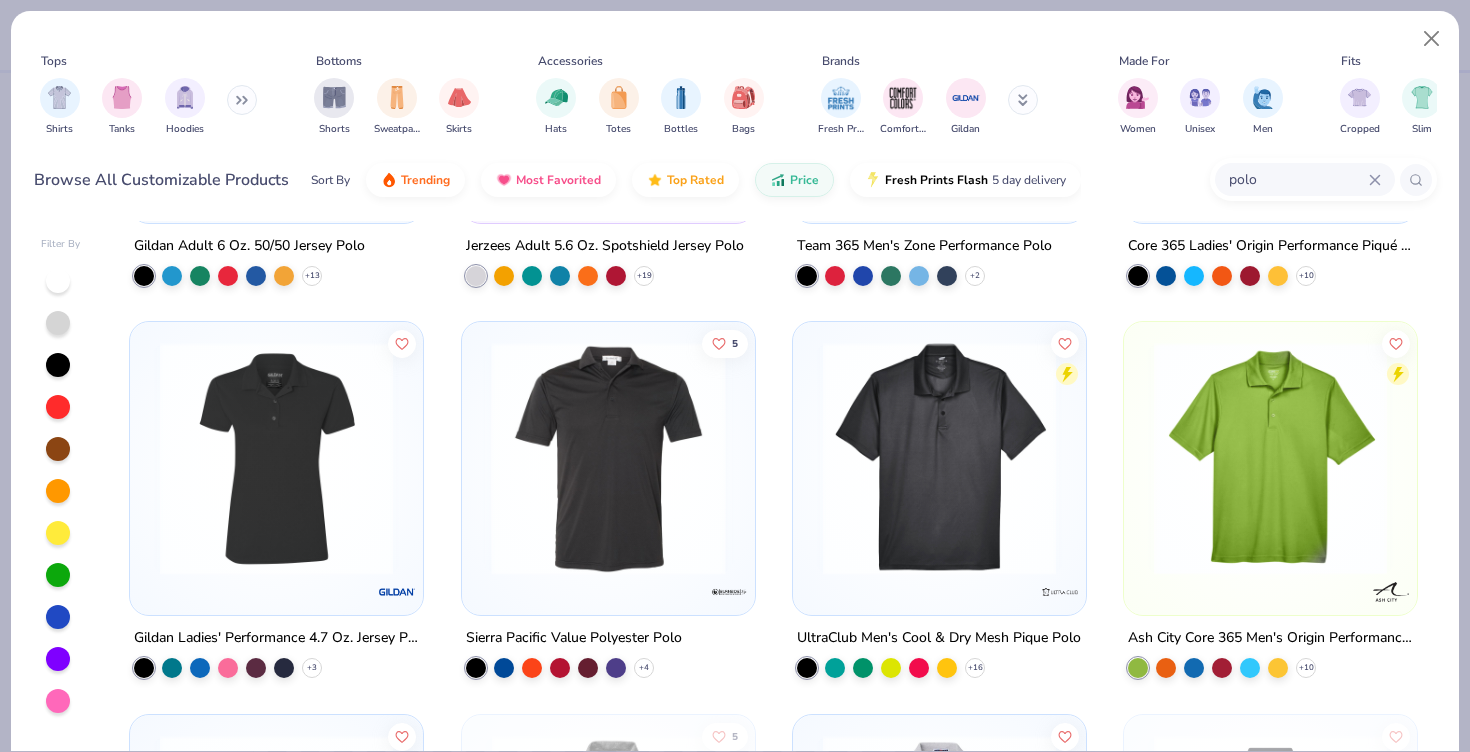 click at bounding box center (354, 458) 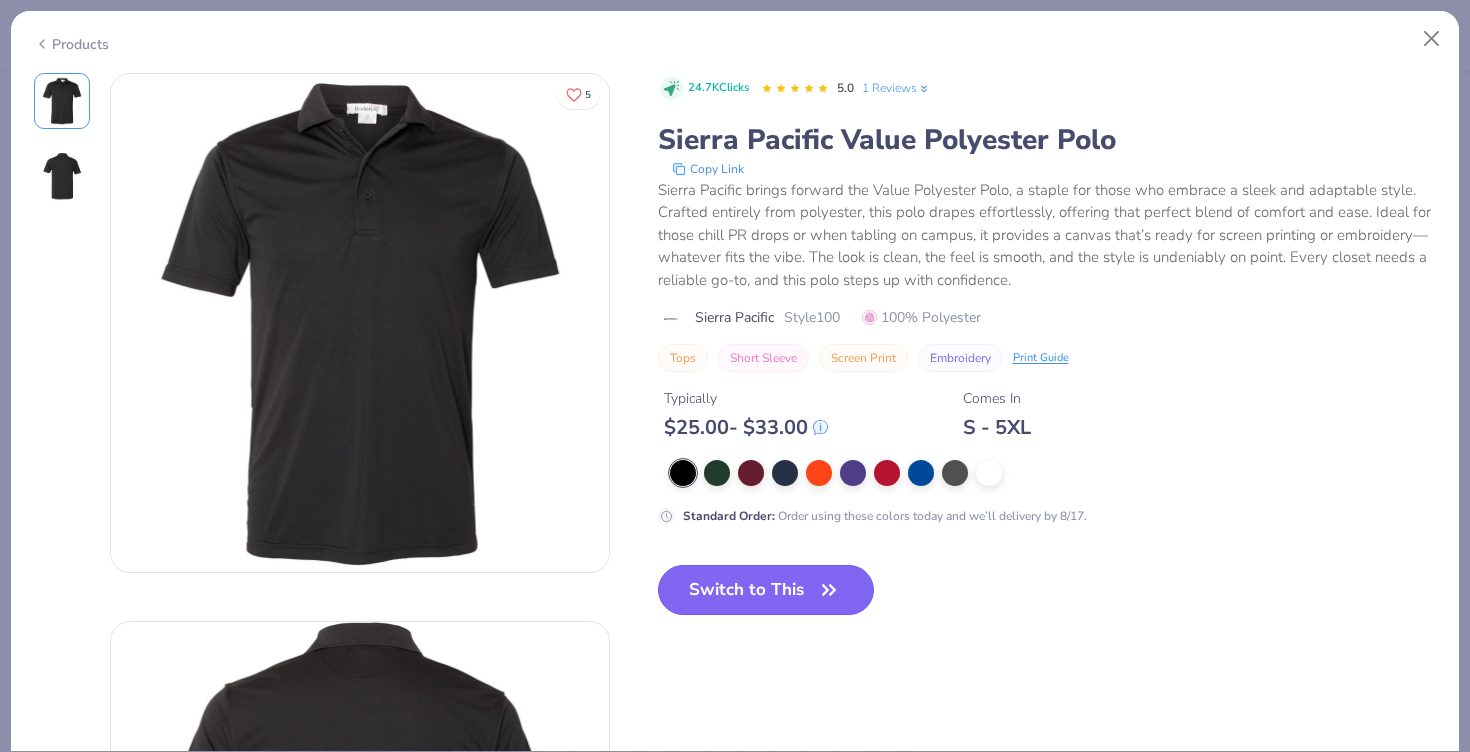 click on "Switch to This" at bounding box center (766, 590) 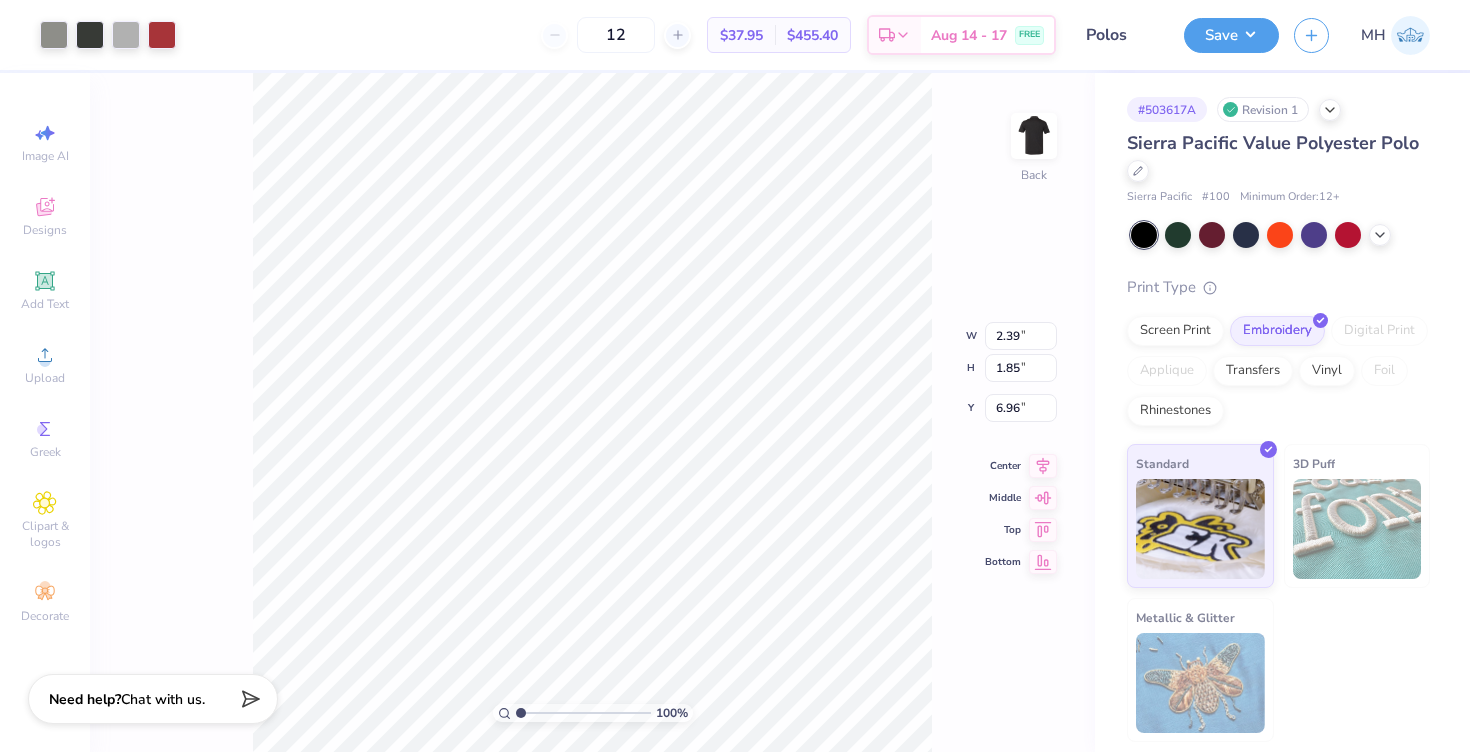 type on "3.00" 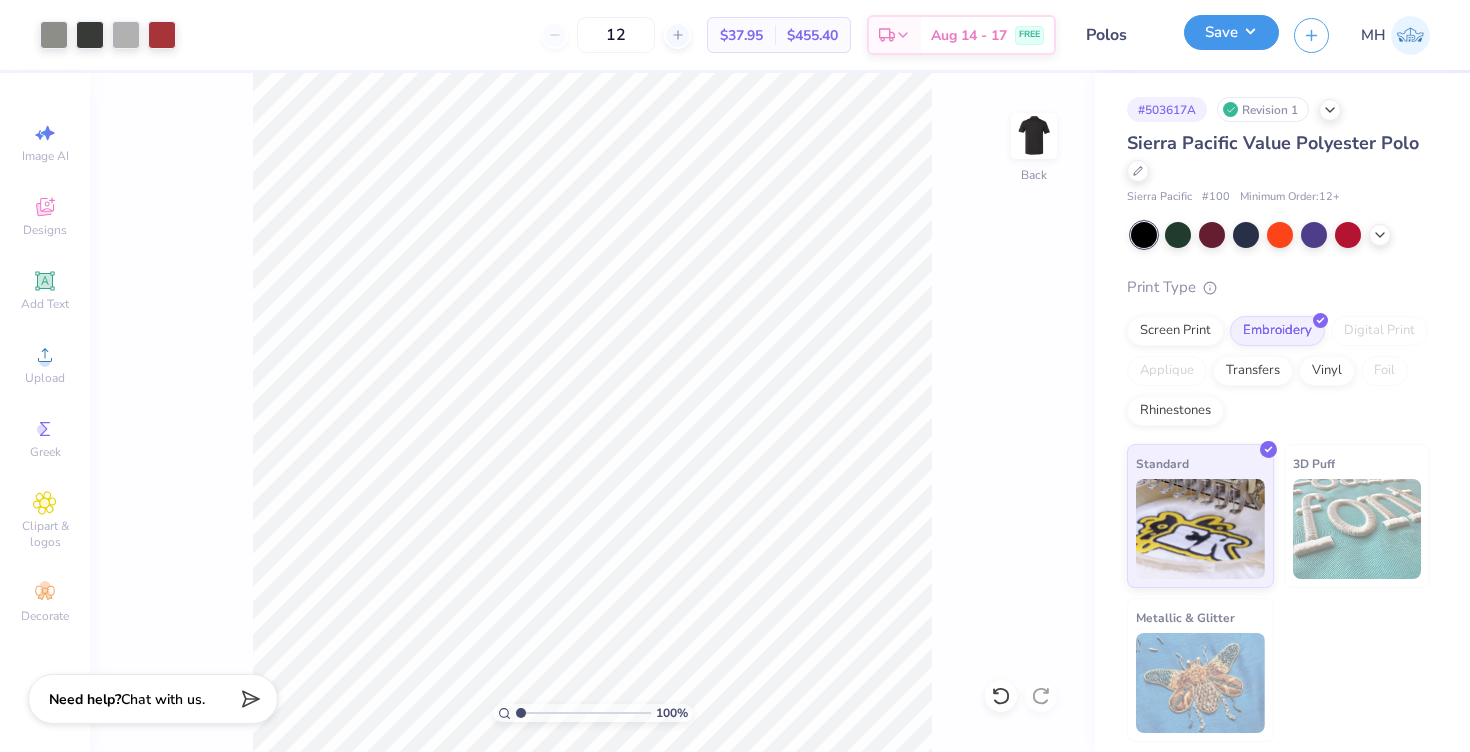 click on "Save" at bounding box center [1231, 32] 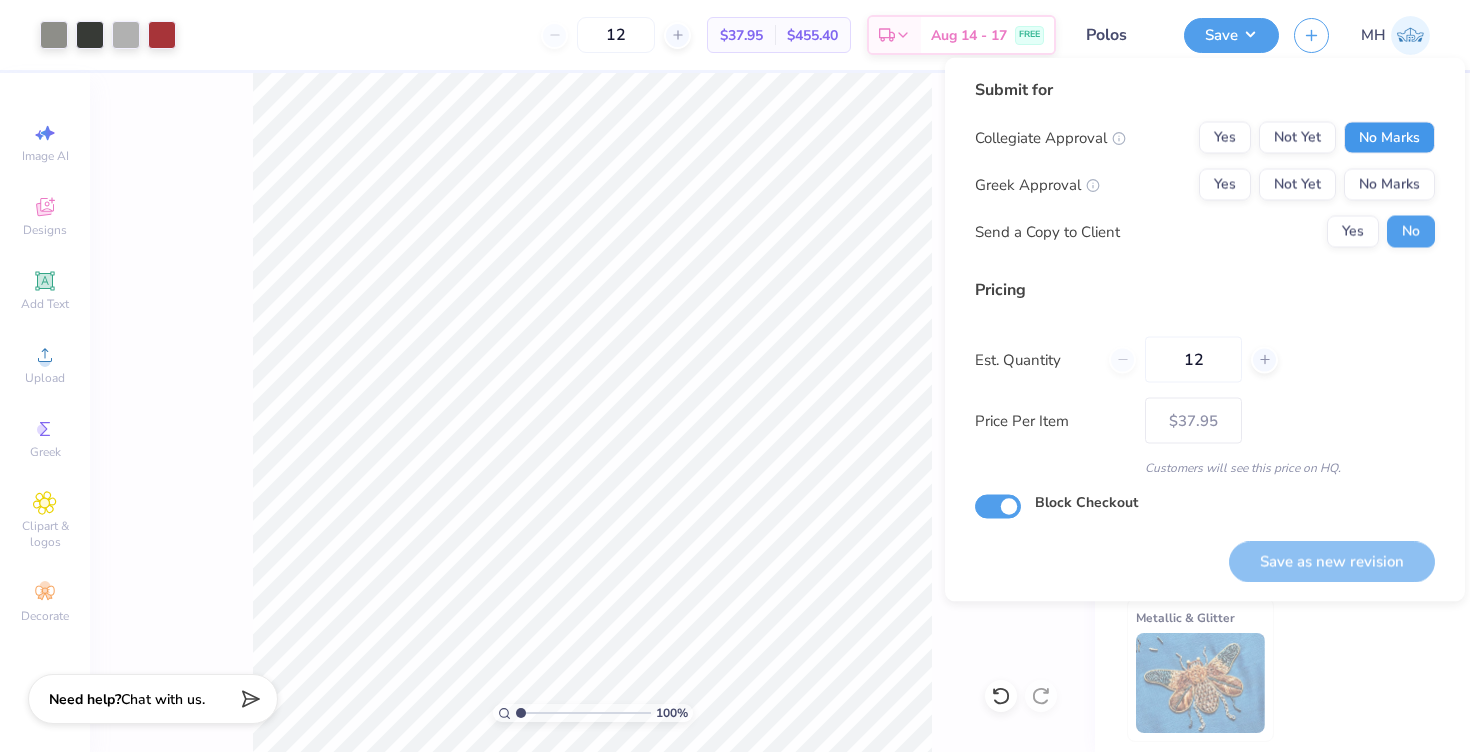 click on "No Marks" at bounding box center [1389, 138] 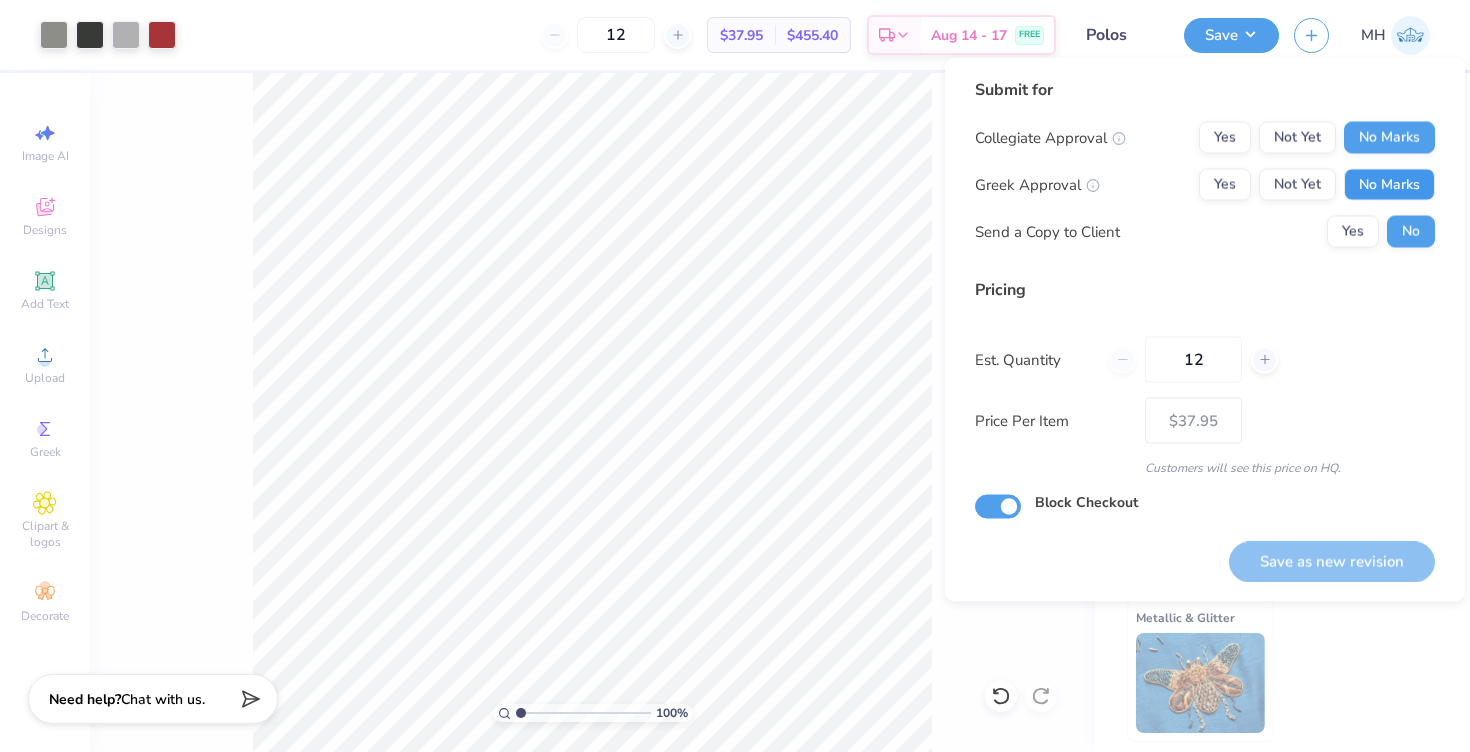 click on "No Marks" at bounding box center (1389, 185) 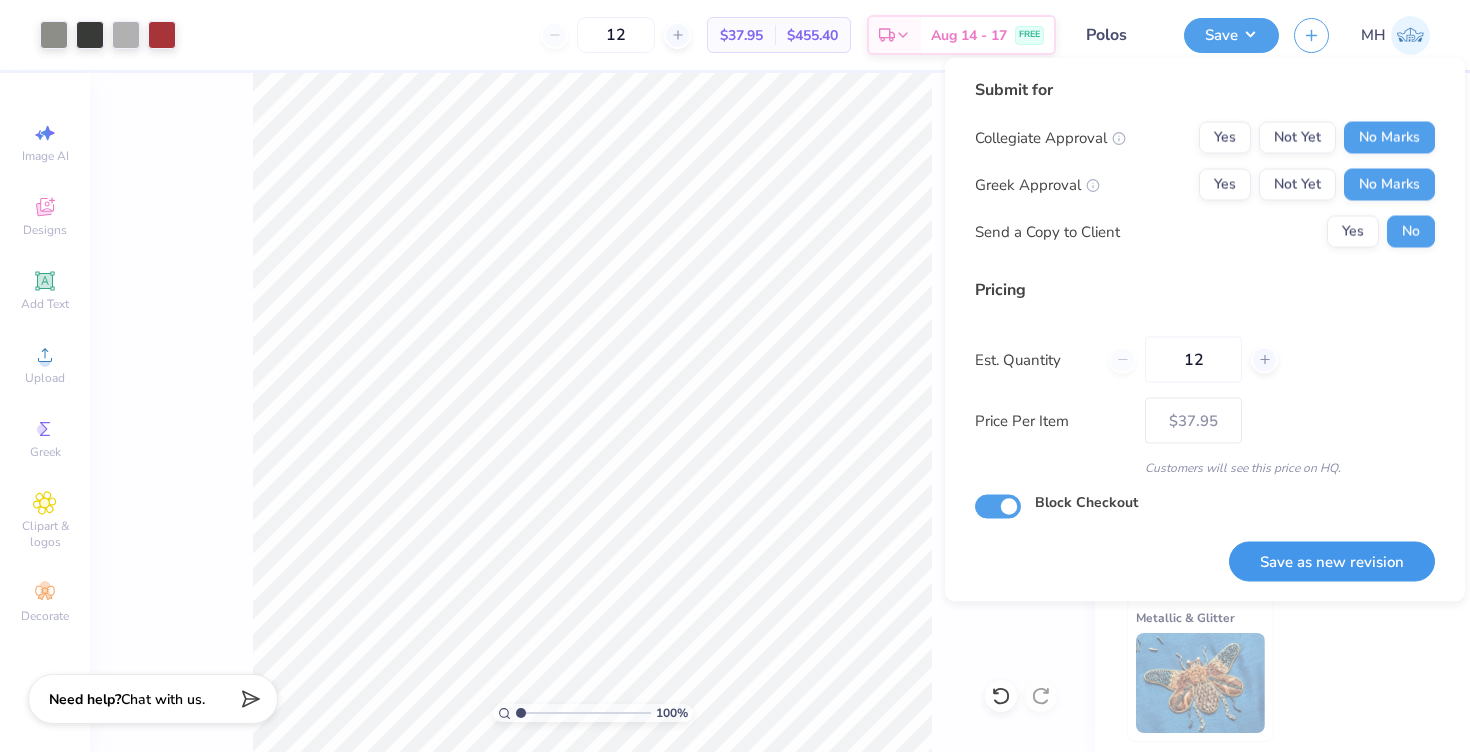 click on "Save as new revision" at bounding box center [1332, 561] 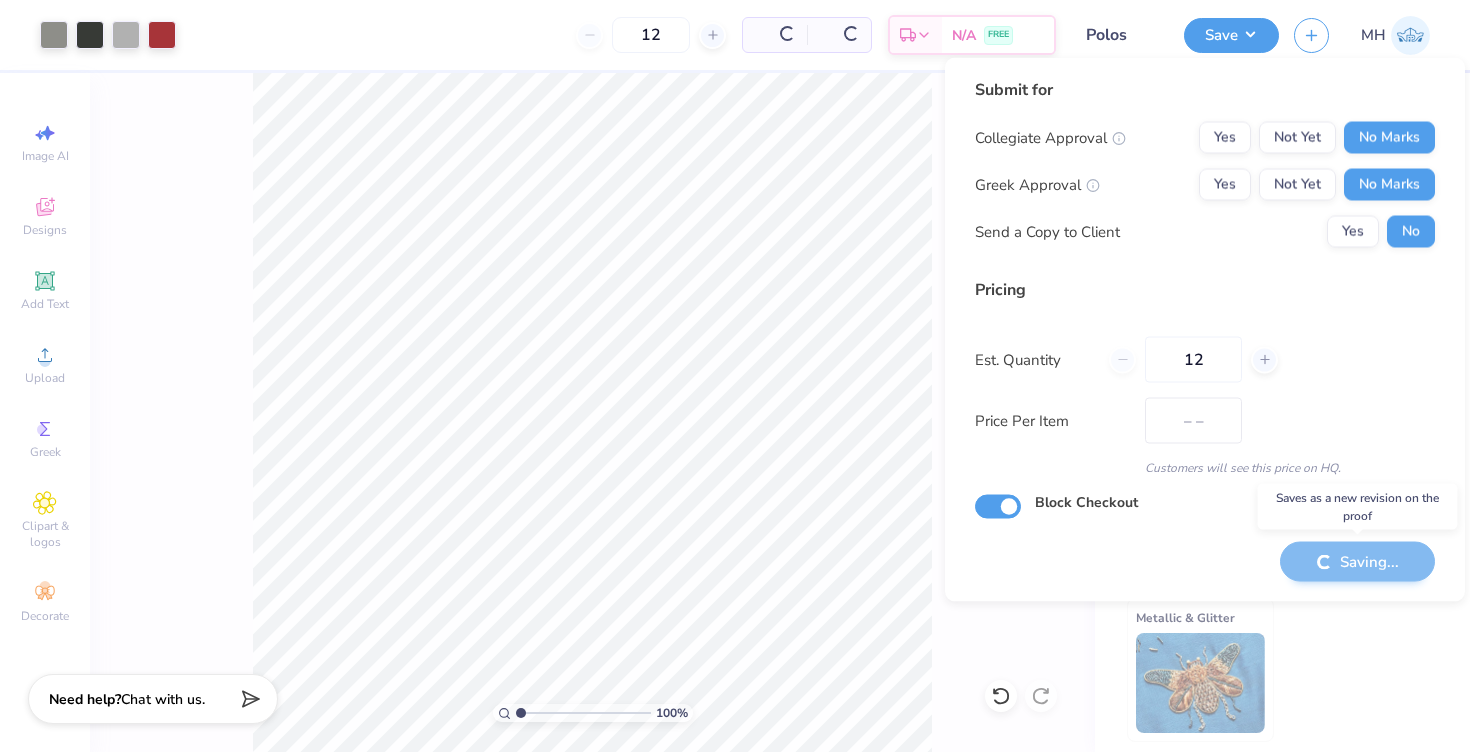 type on "$37.95" 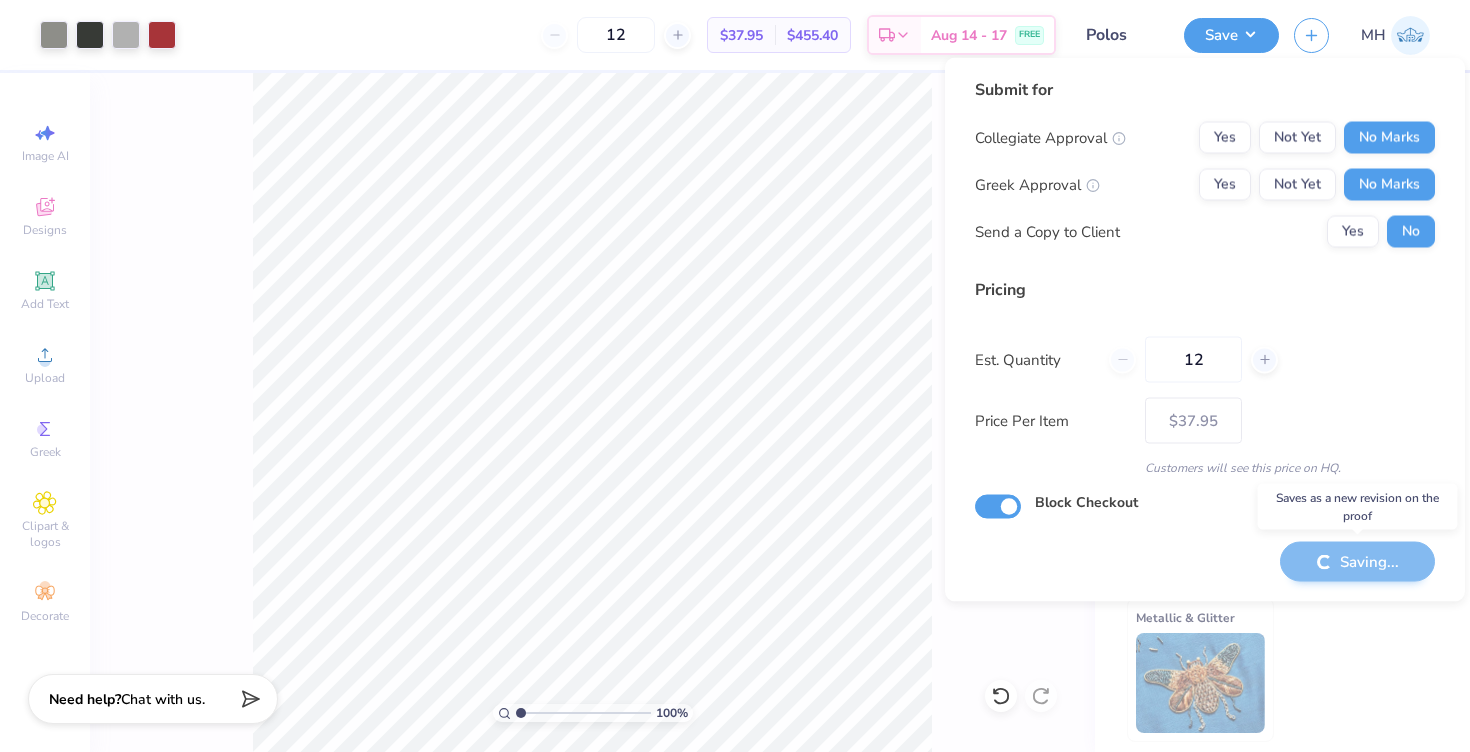 click on "Saving..." at bounding box center (1357, 561) 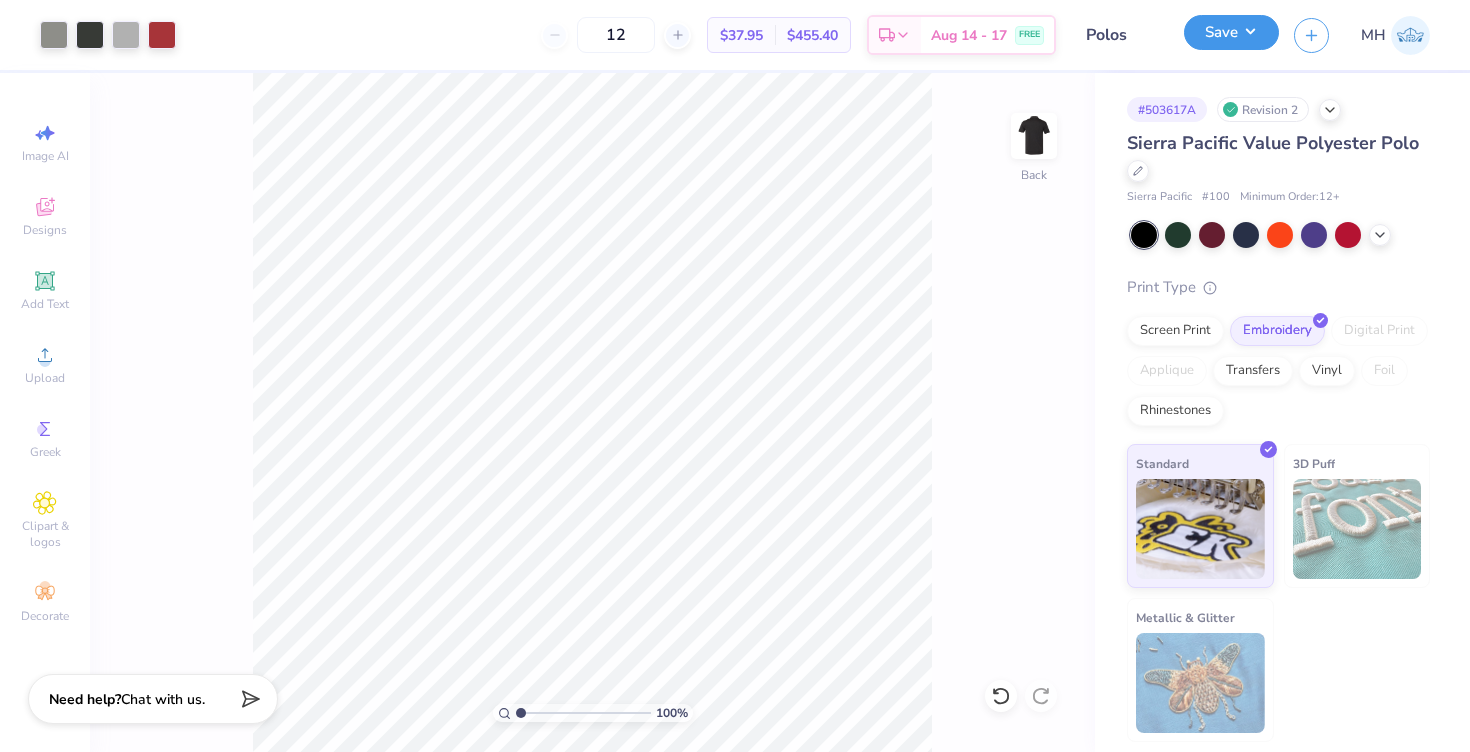 click on "Save" at bounding box center (1231, 32) 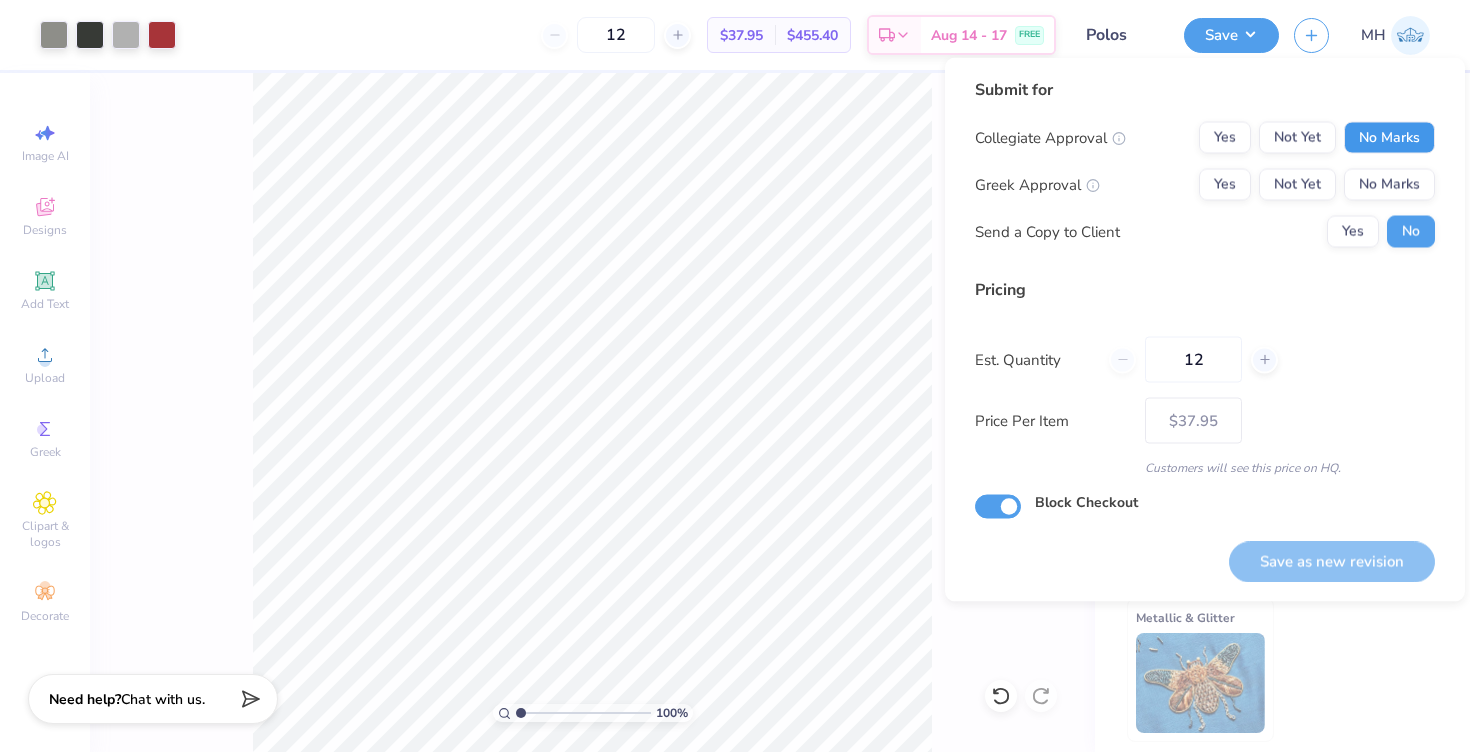 click on "No Marks" at bounding box center [1389, 138] 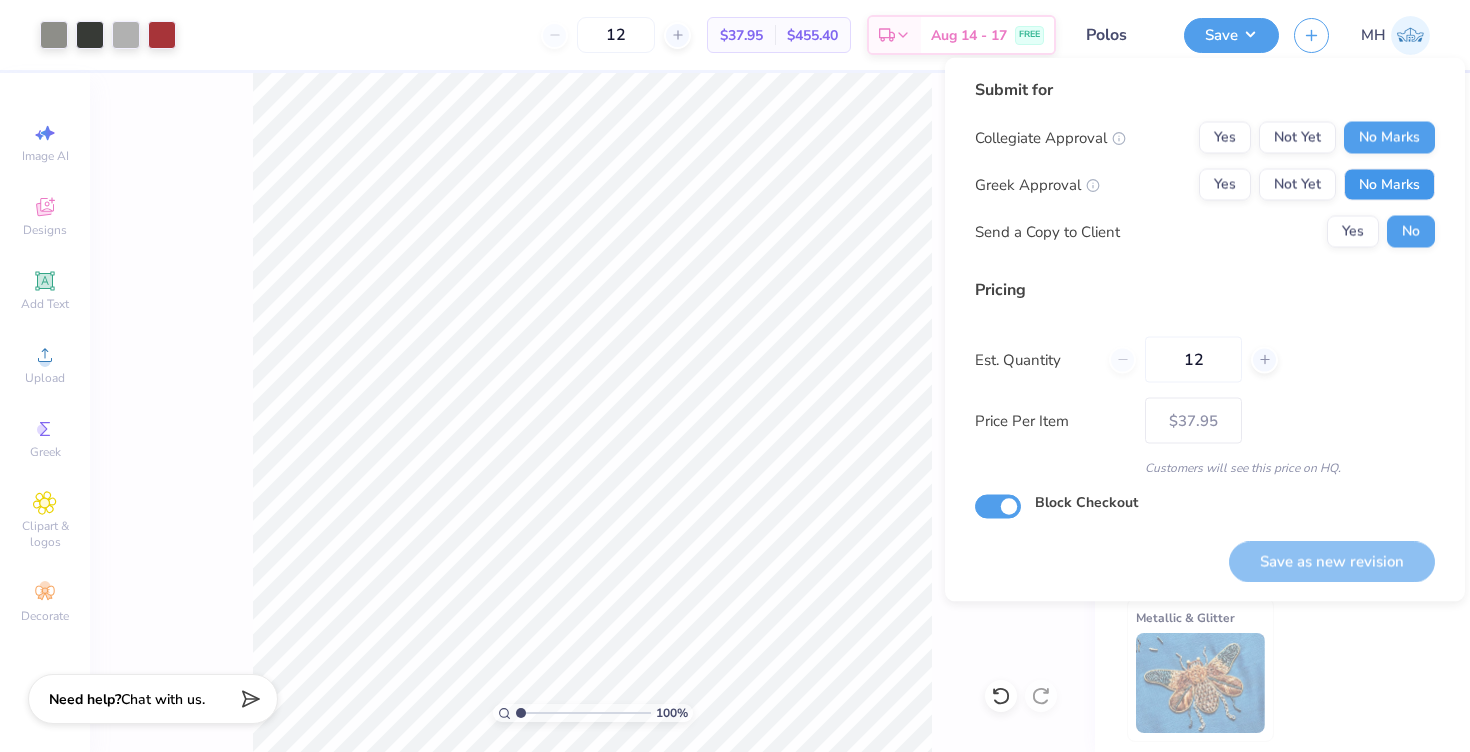 click on "No Marks" at bounding box center [1389, 185] 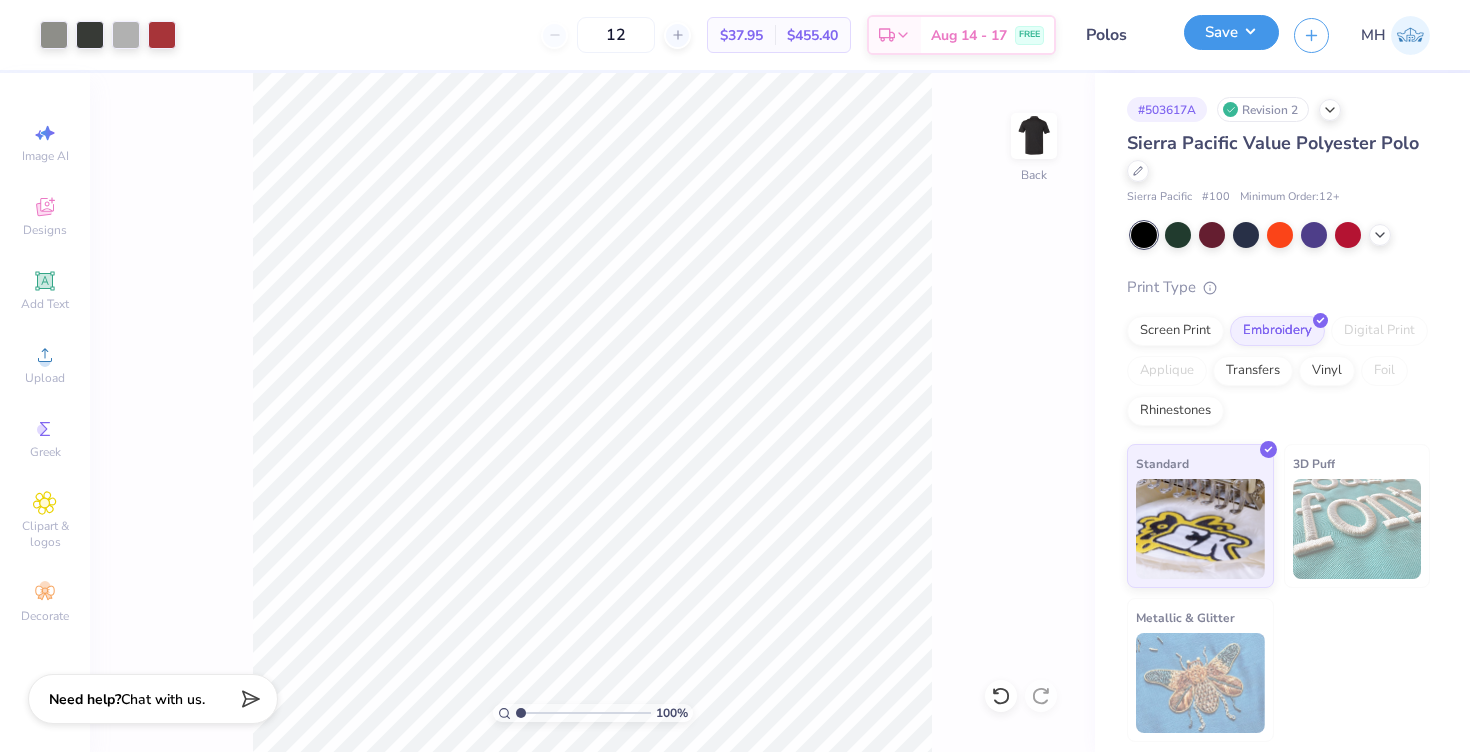 click on "Save" at bounding box center [1231, 32] 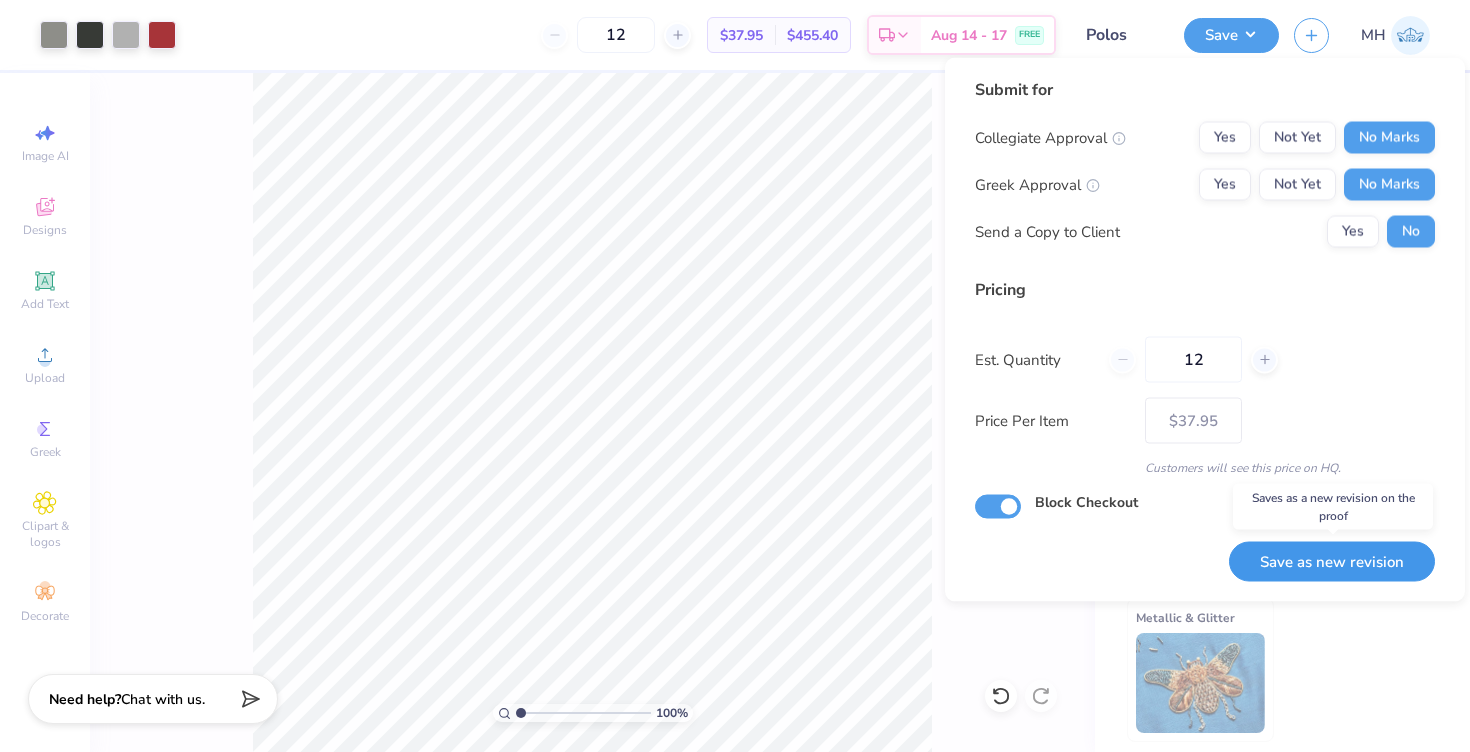 click on "Save as new revision" at bounding box center (1332, 561) 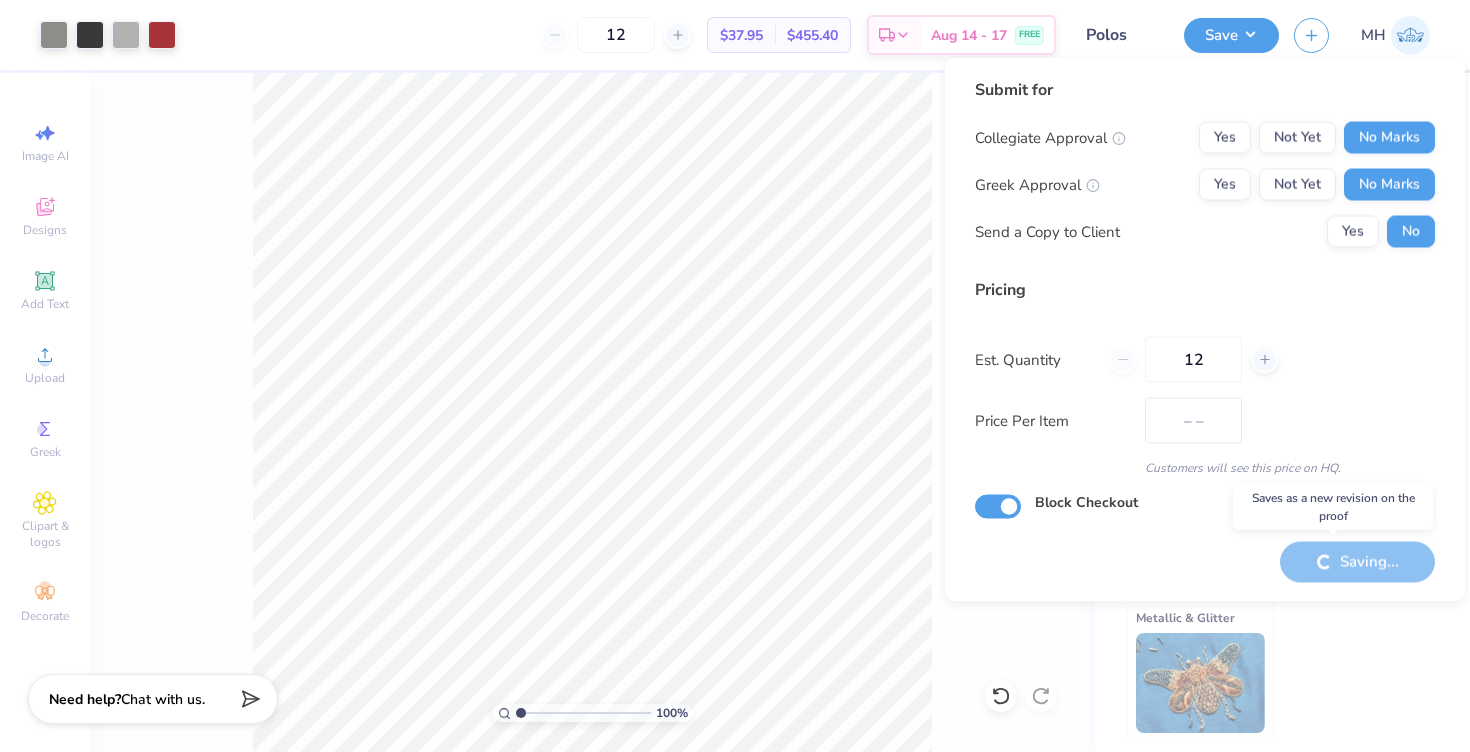 type on "$37.95" 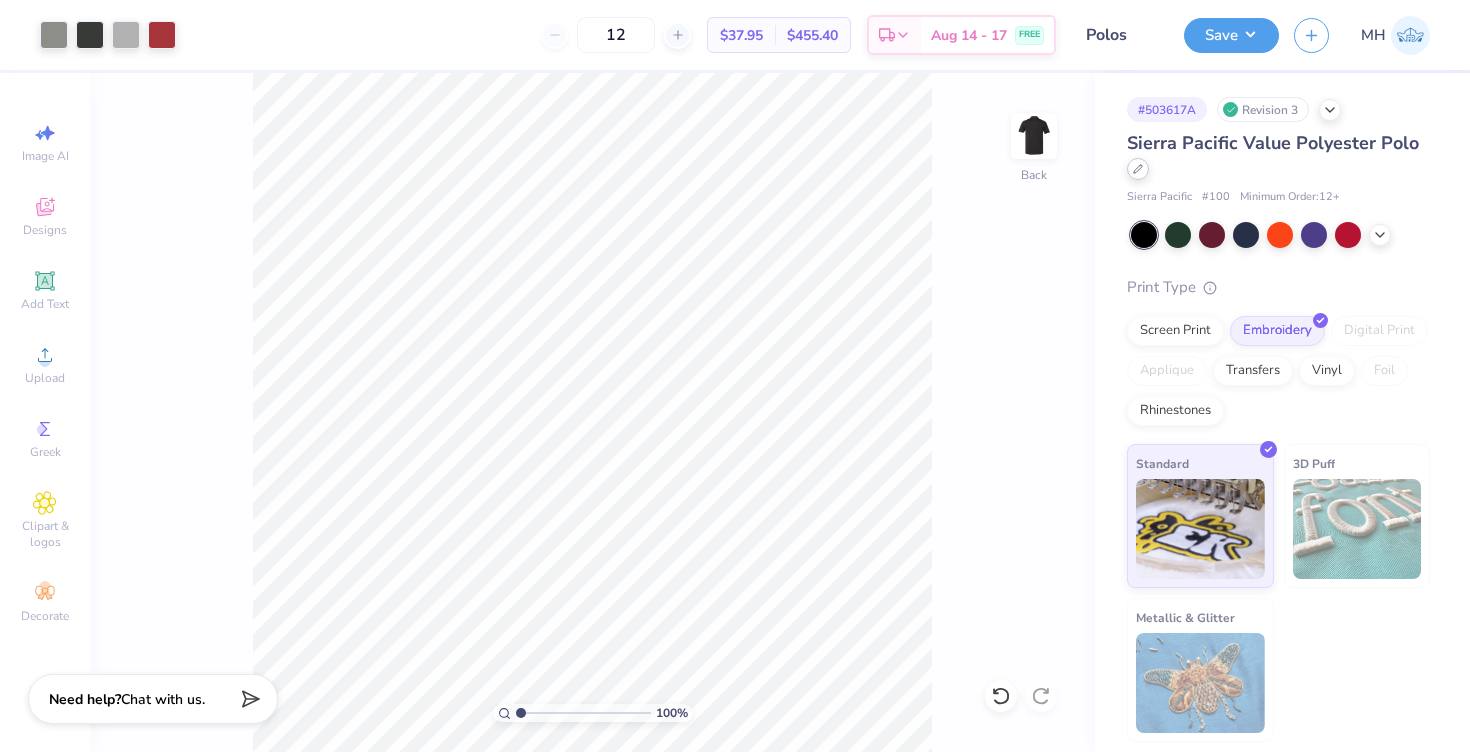 click 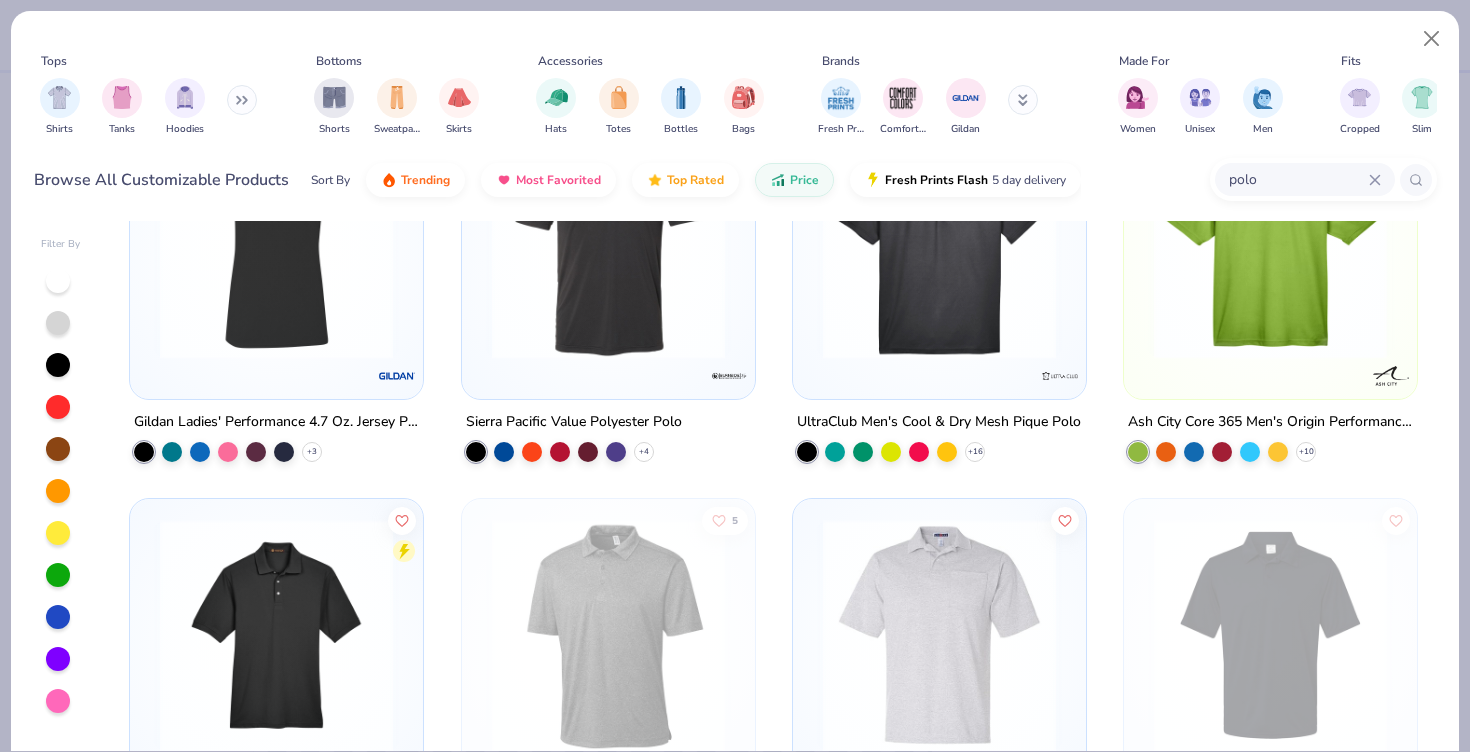 scroll, scrollTop: 734, scrollLeft: 0, axis: vertical 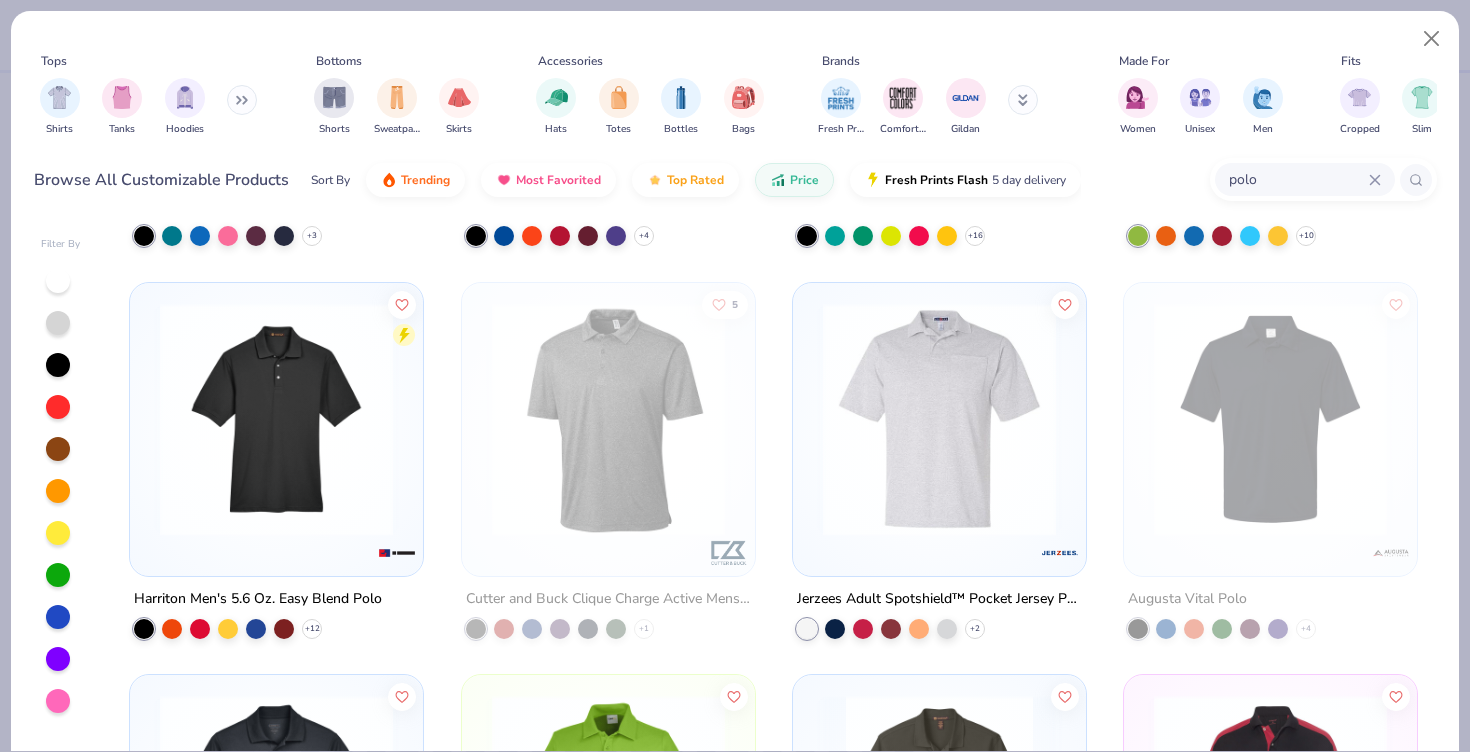 click at bounding box center (939, 418) 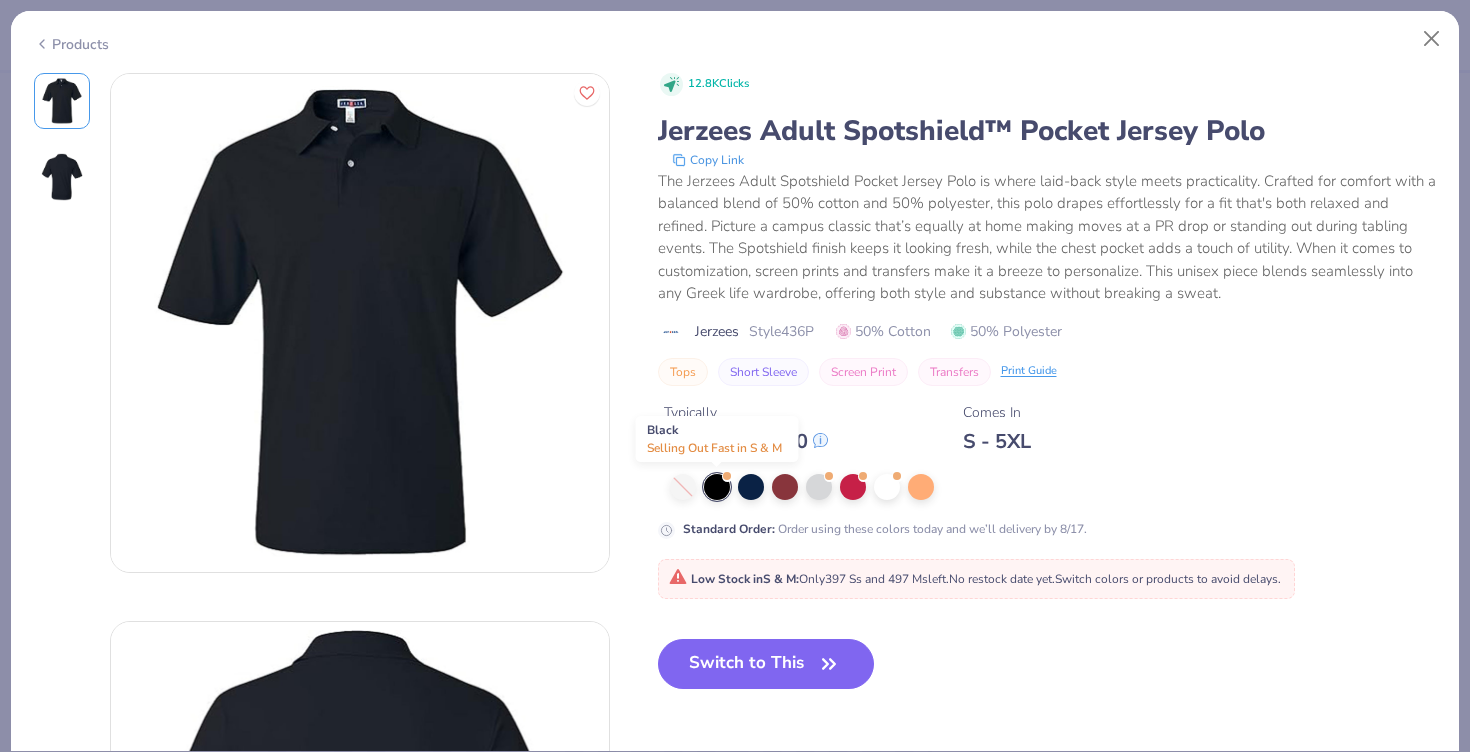 click at bounding box center [717, 487] 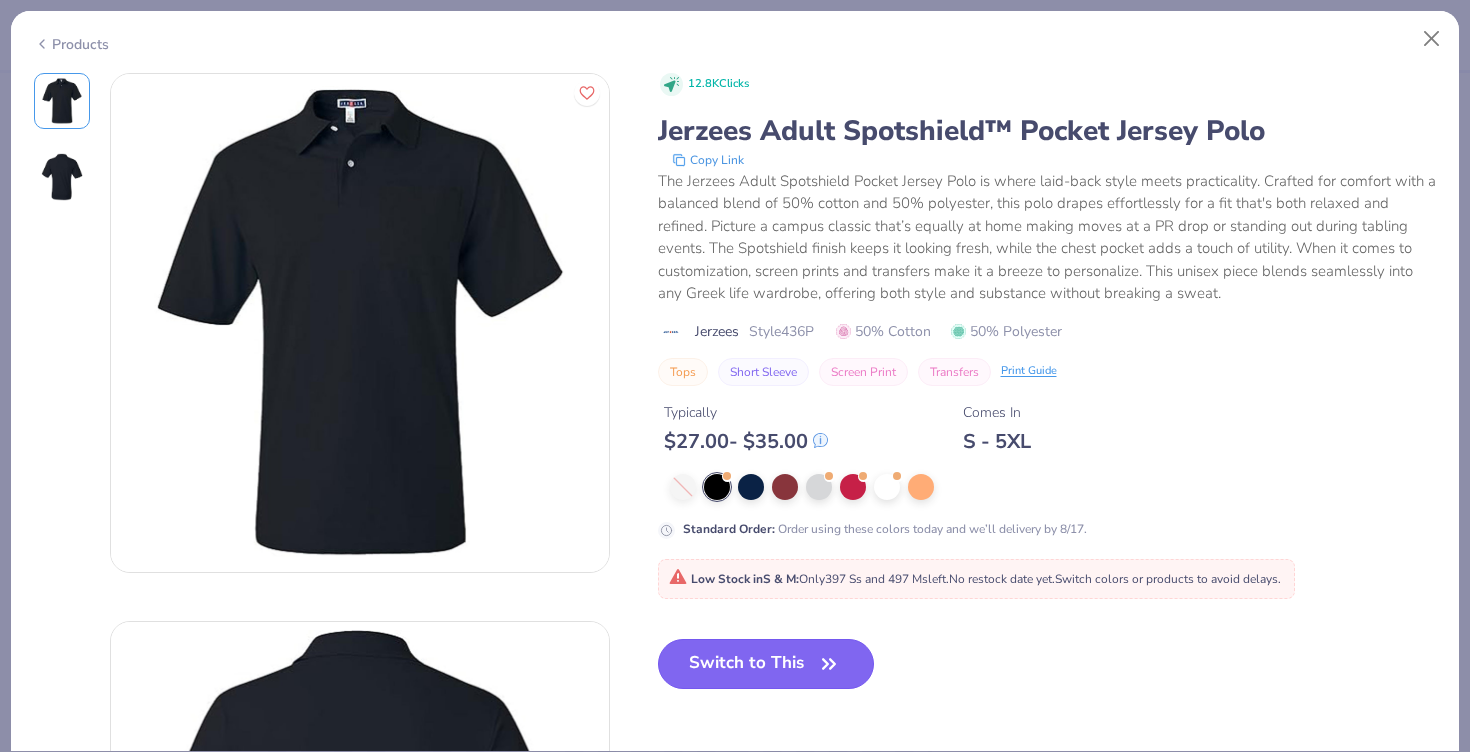 click on "Switch to This" at bounding box center [766, 664] 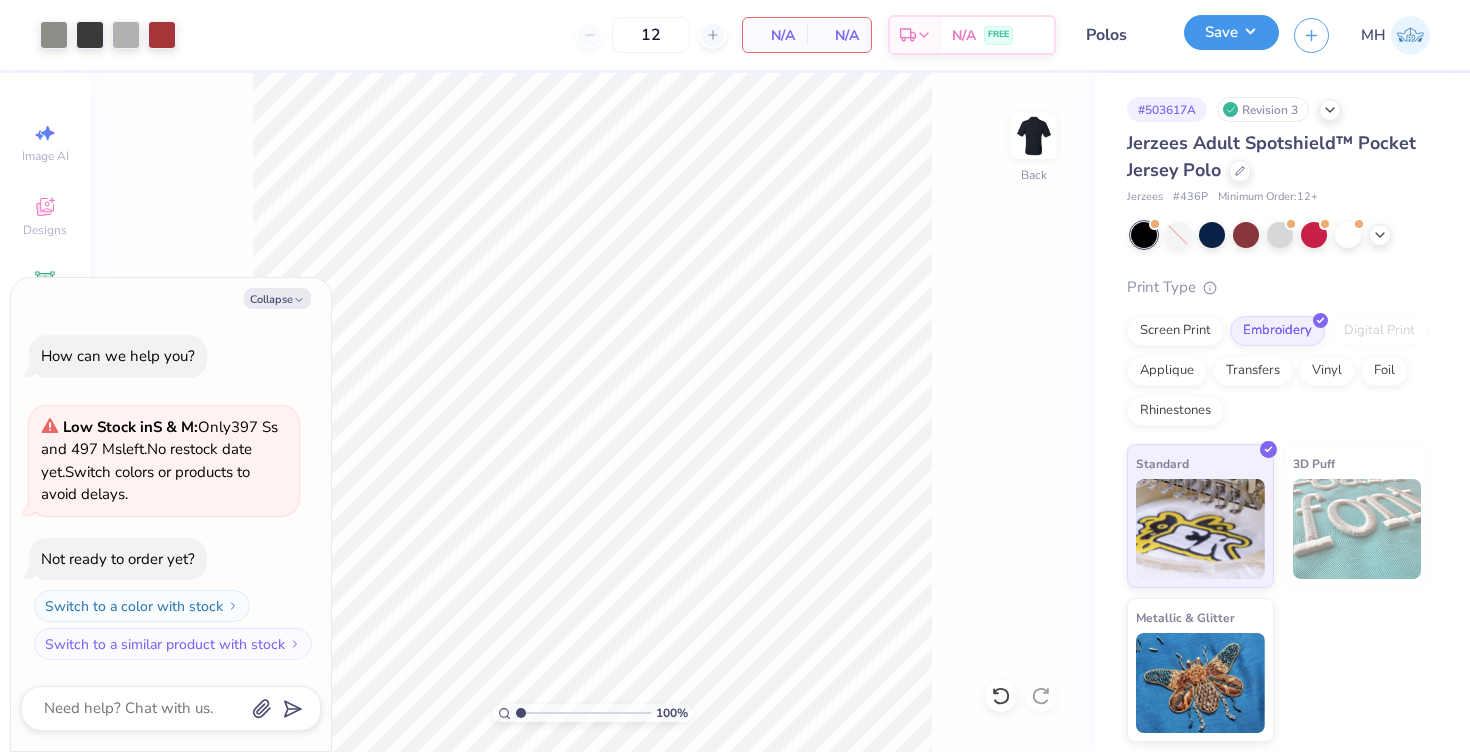 click on "Save" at bounding box center (1231, 32) 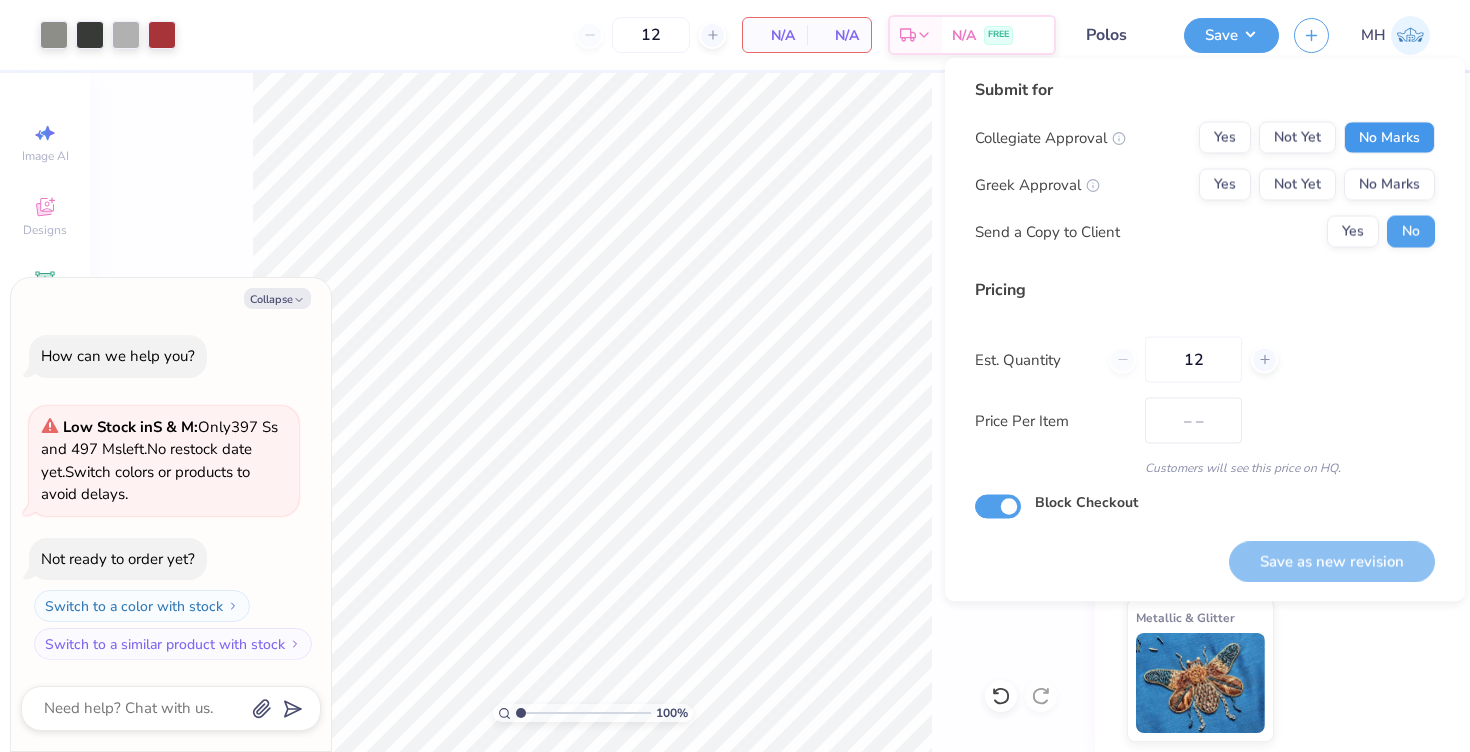 click on "No Marks" at bounding box center (1389, 138) 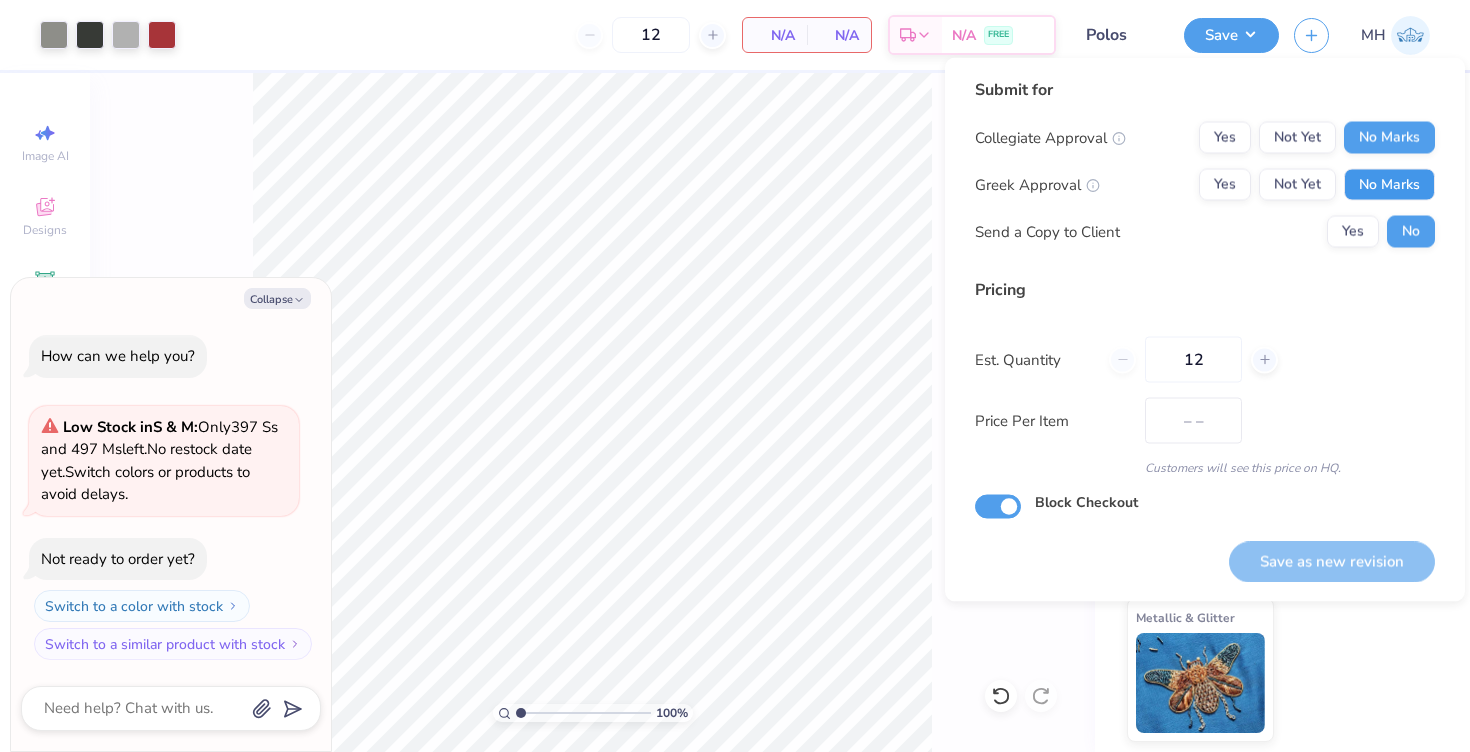 click on "No Marks" at bounding box center (1389, 185) 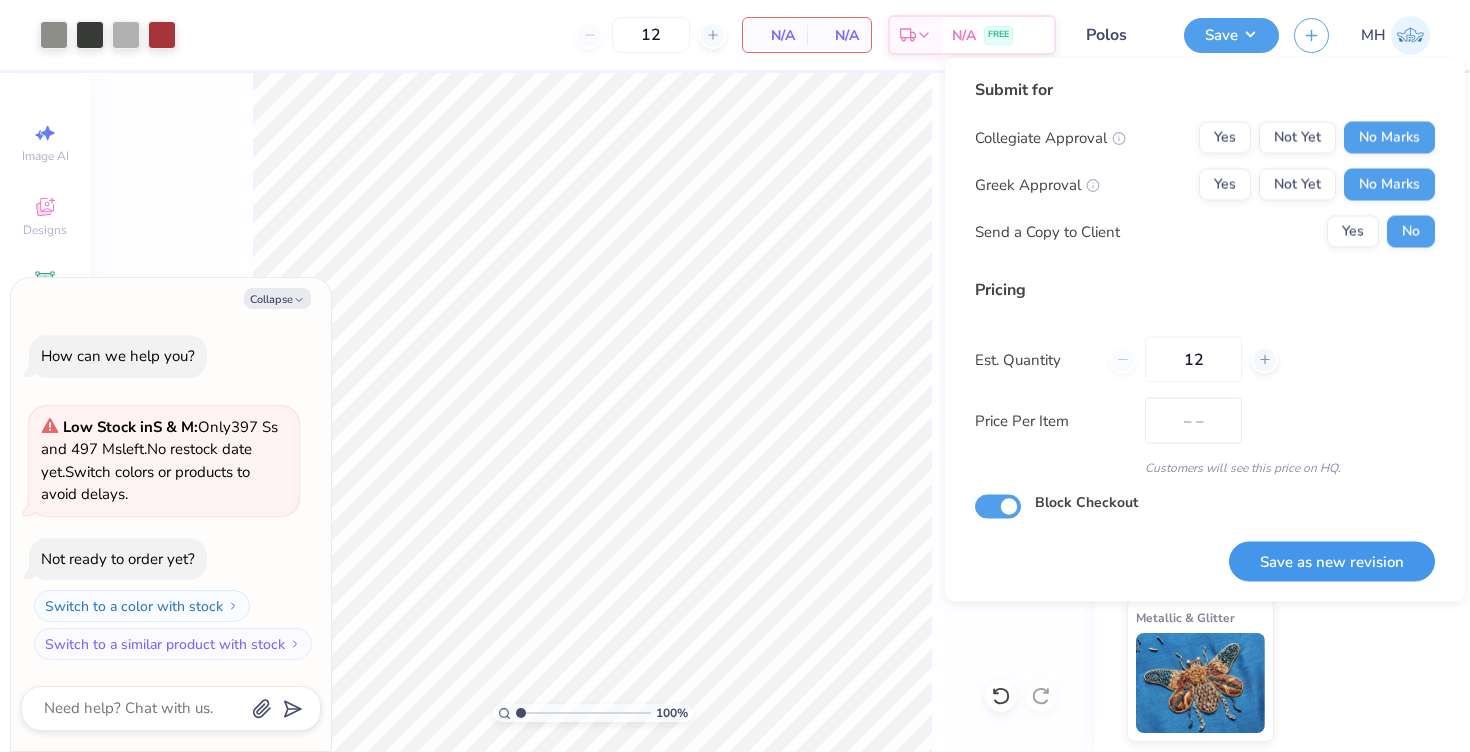 click on "Save as new revision" at bounding box center [1332, 561] 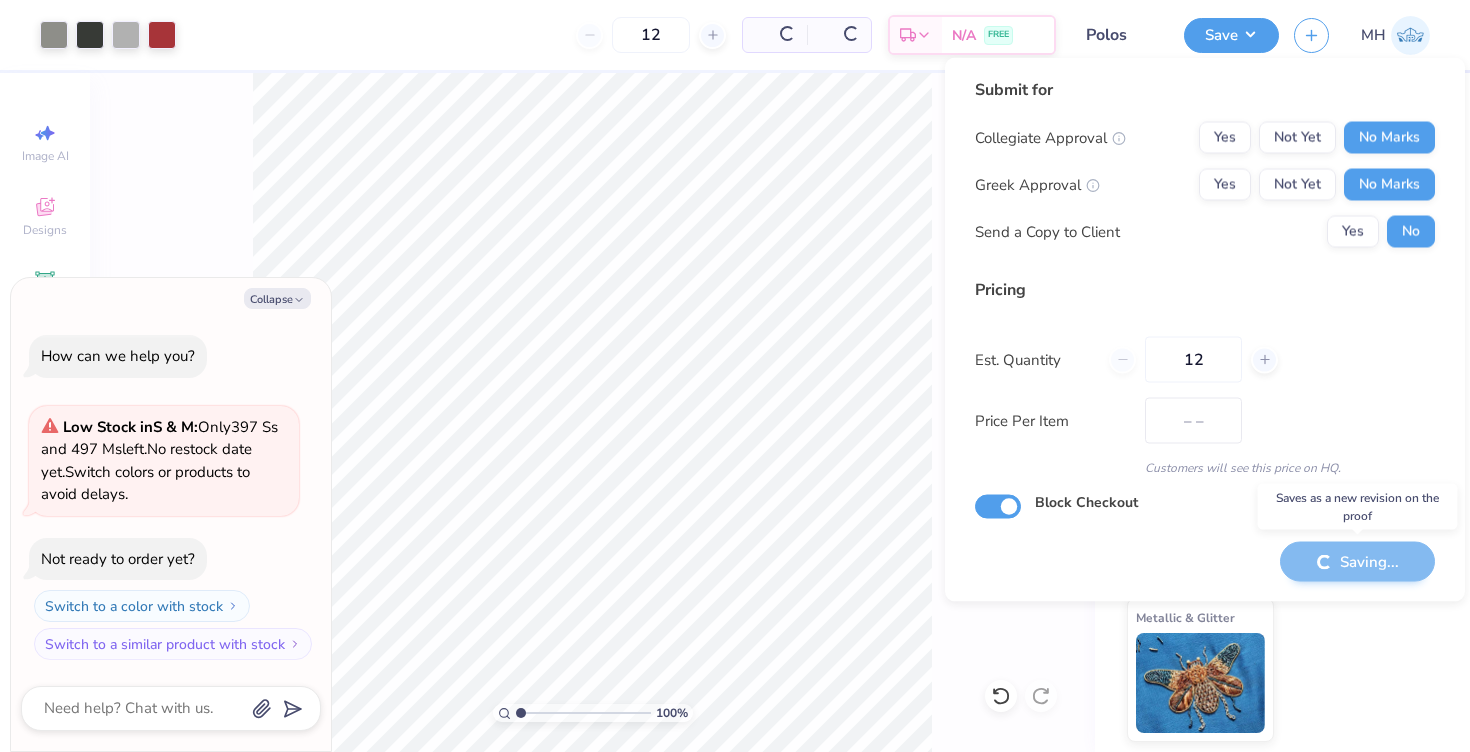 type on "x" 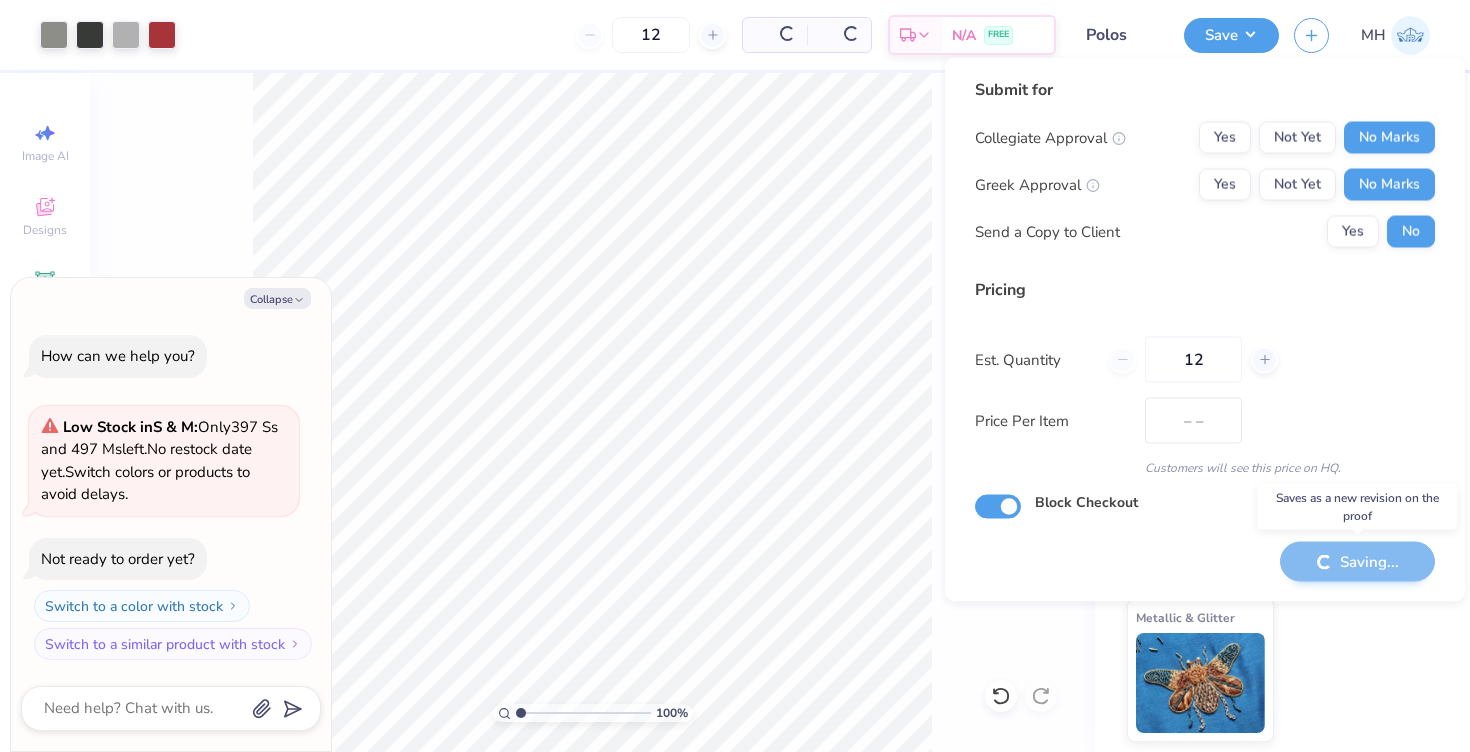 type 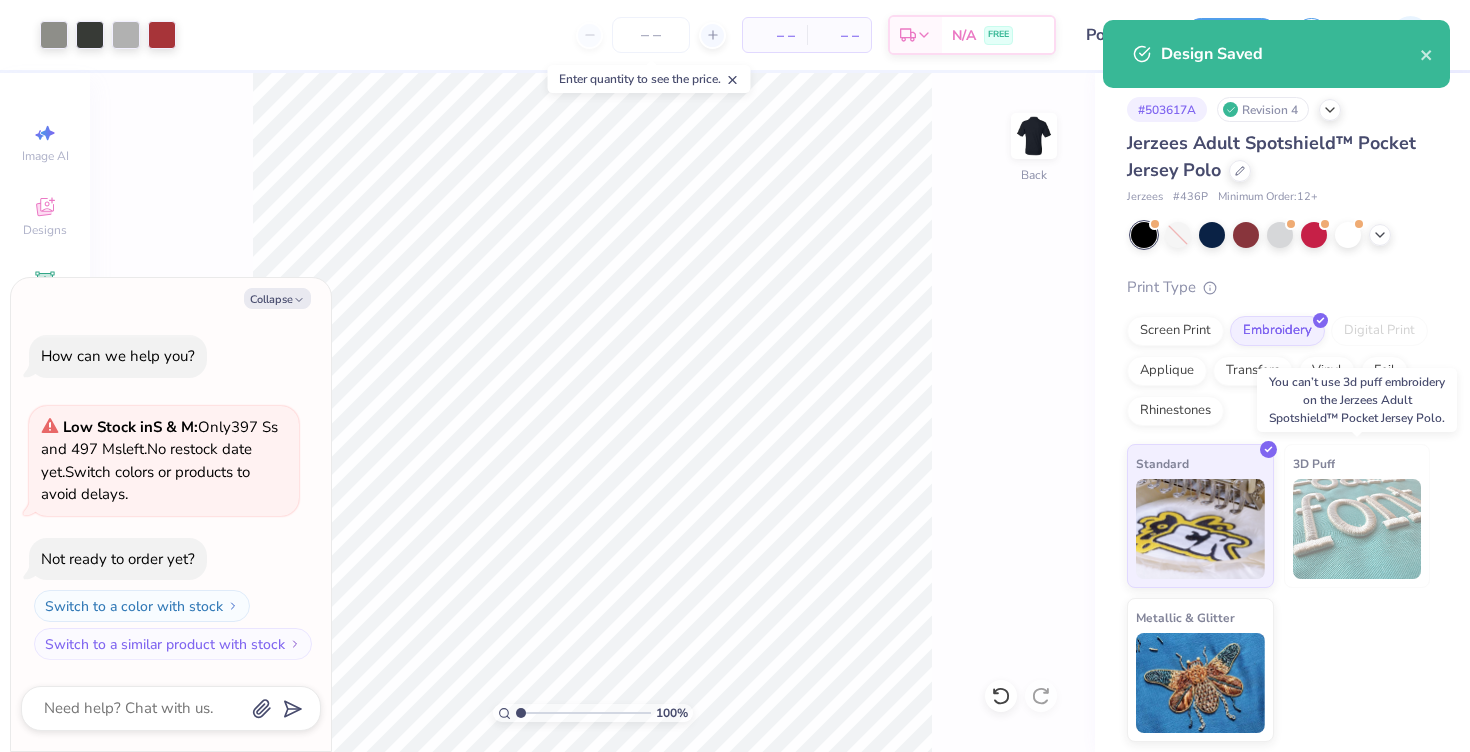 type on "0" 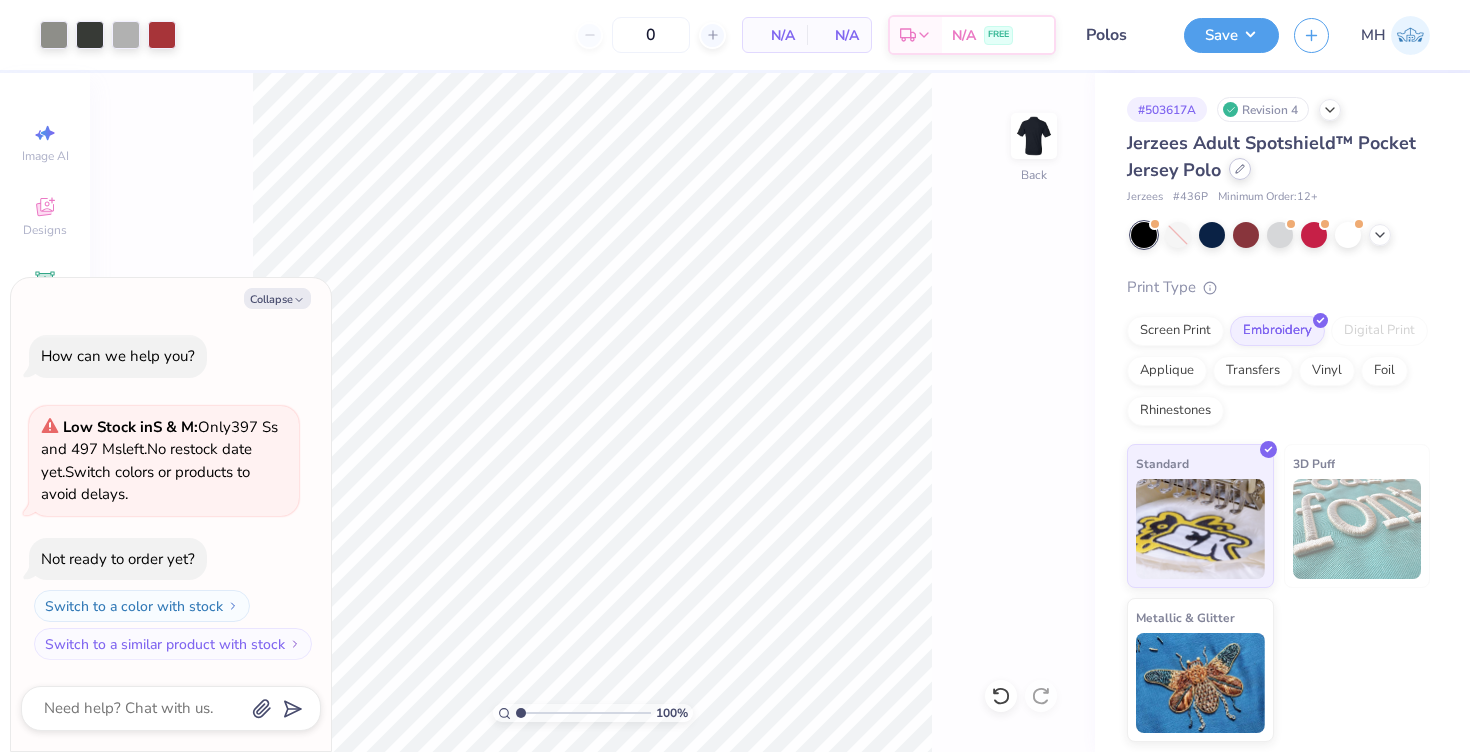 click 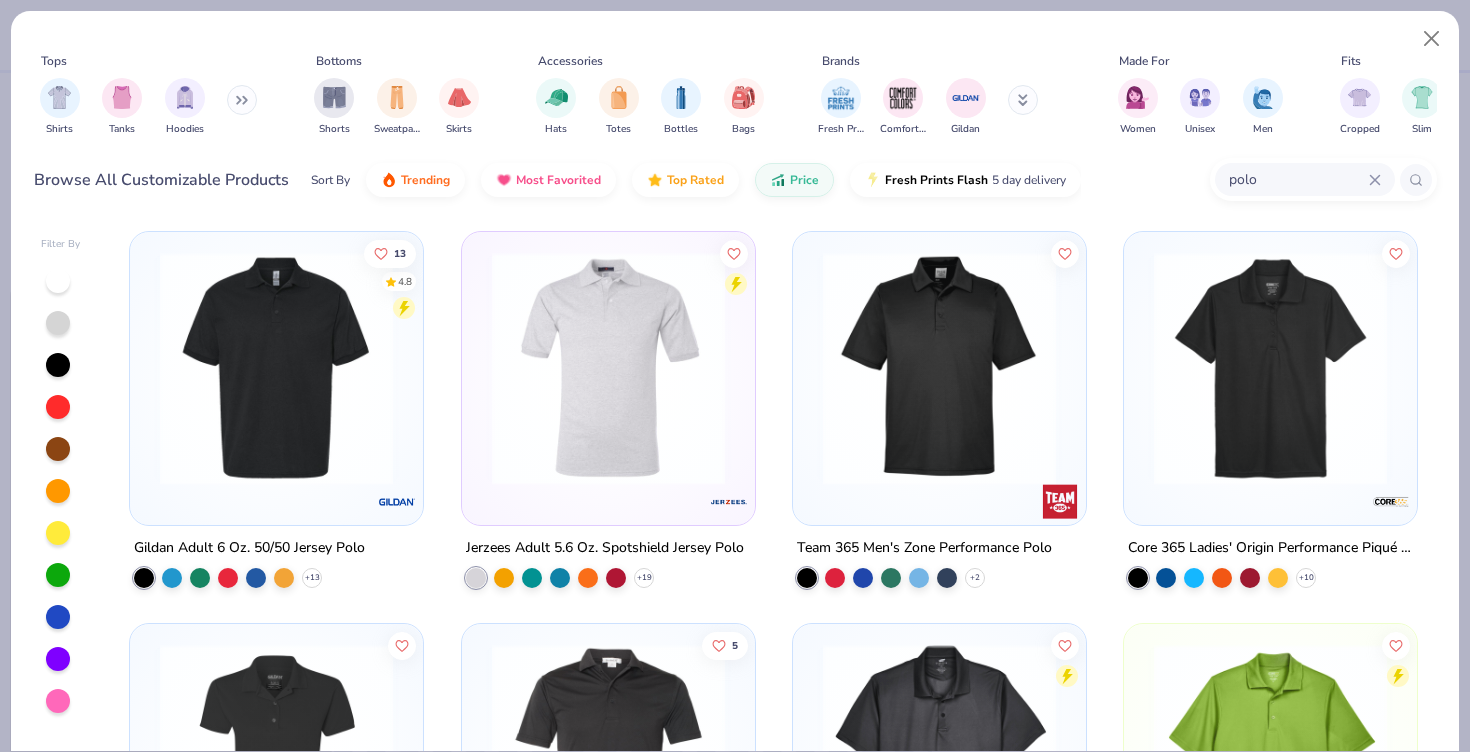 click on "Shirts Tanks Hoodies" at bounding box center [149, 107] 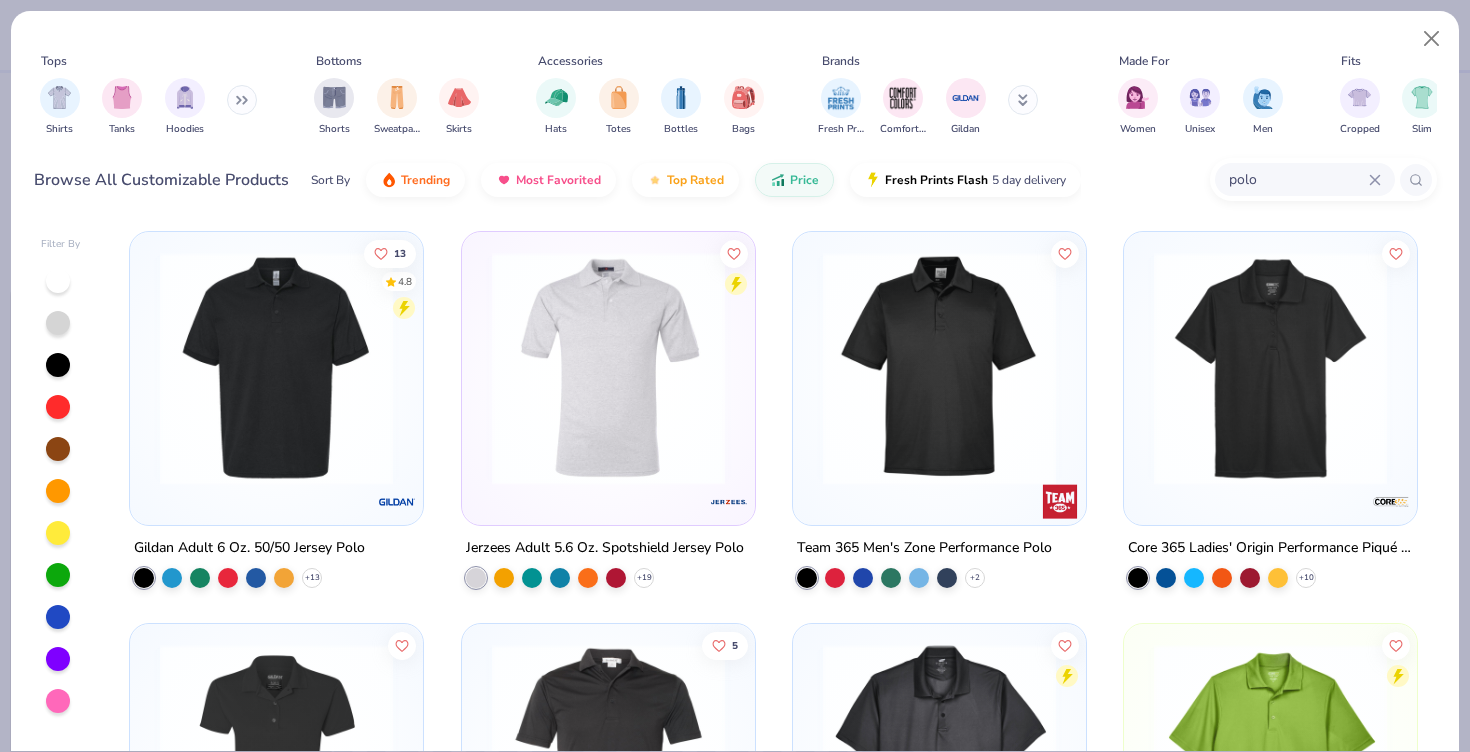 click at bounding box center [242, 100] 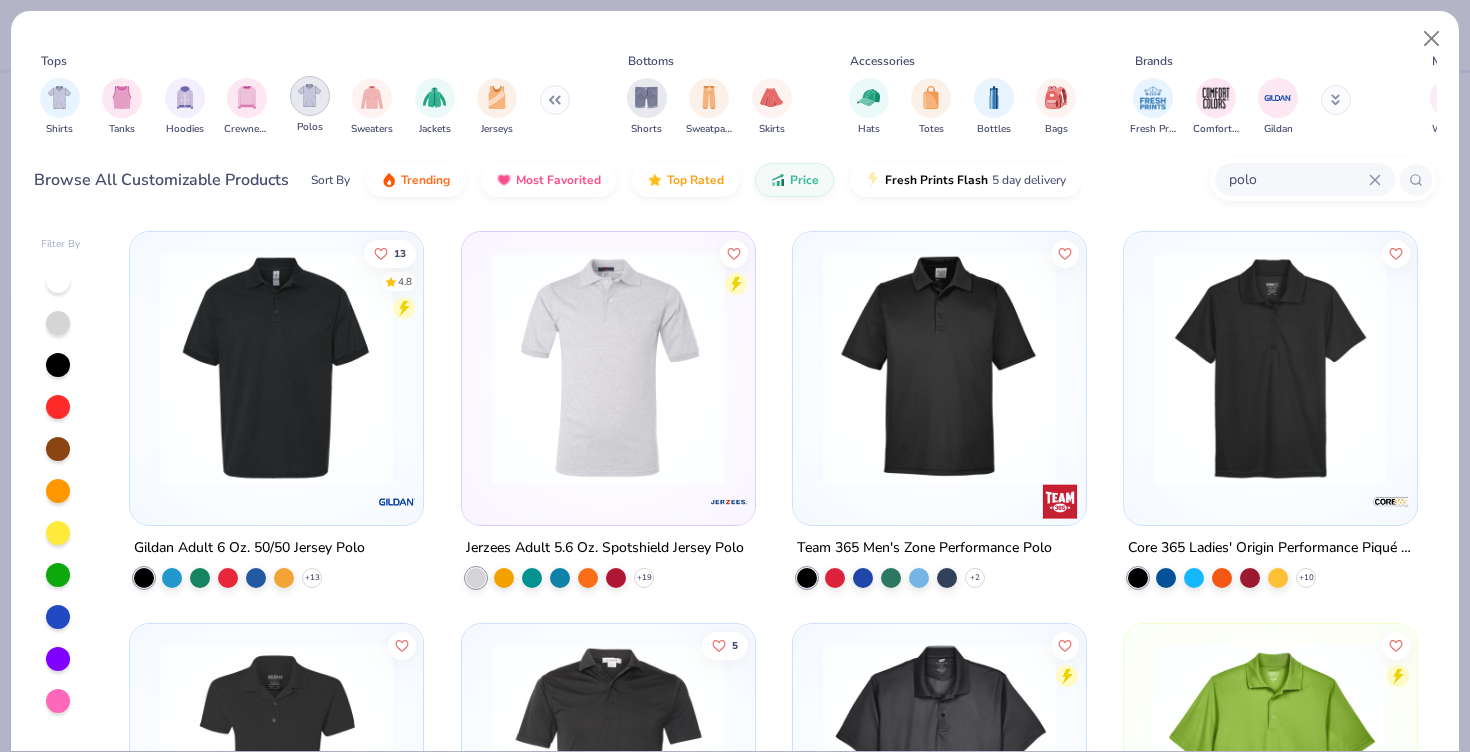 click at bounding box center (310, 96) 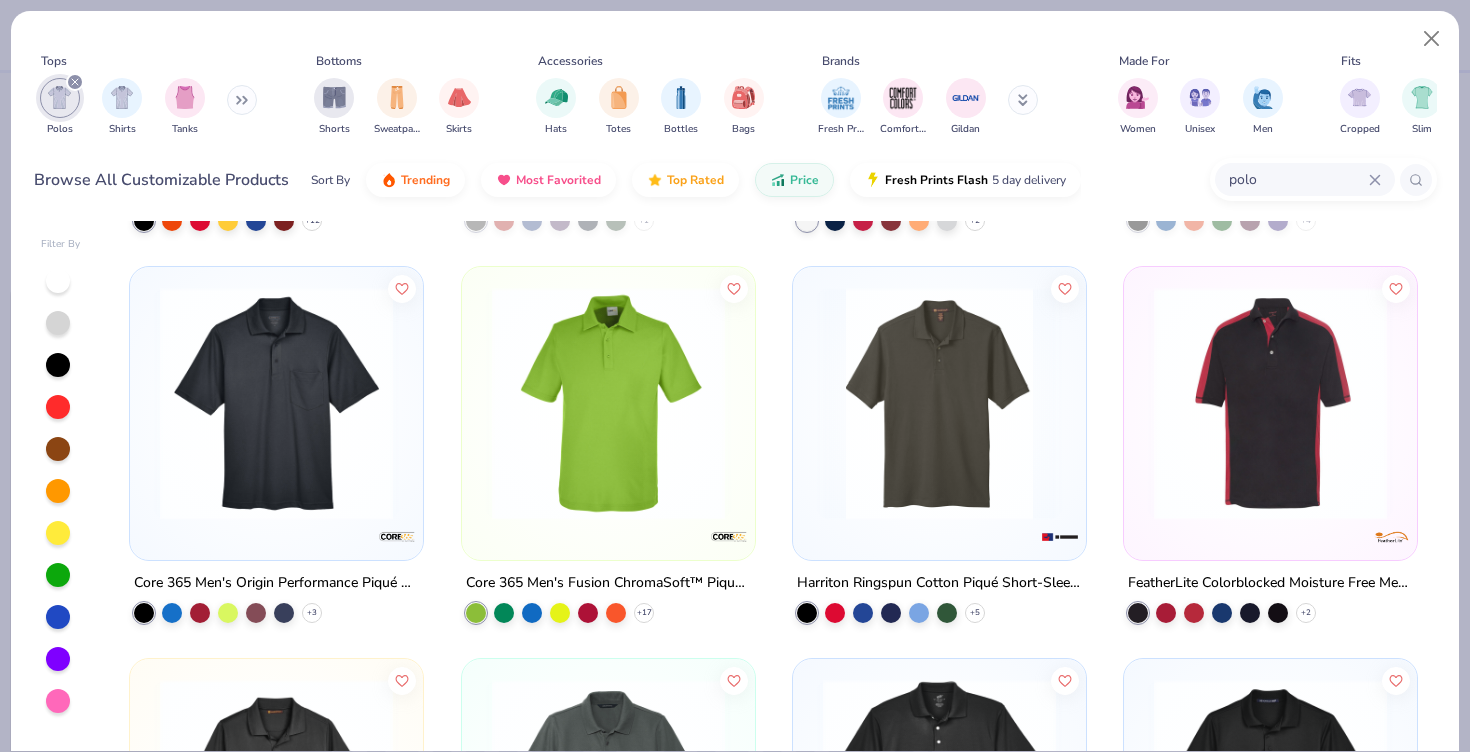 scroll, scrollTop: 1147, scrollLeft: 0, axis: vertical 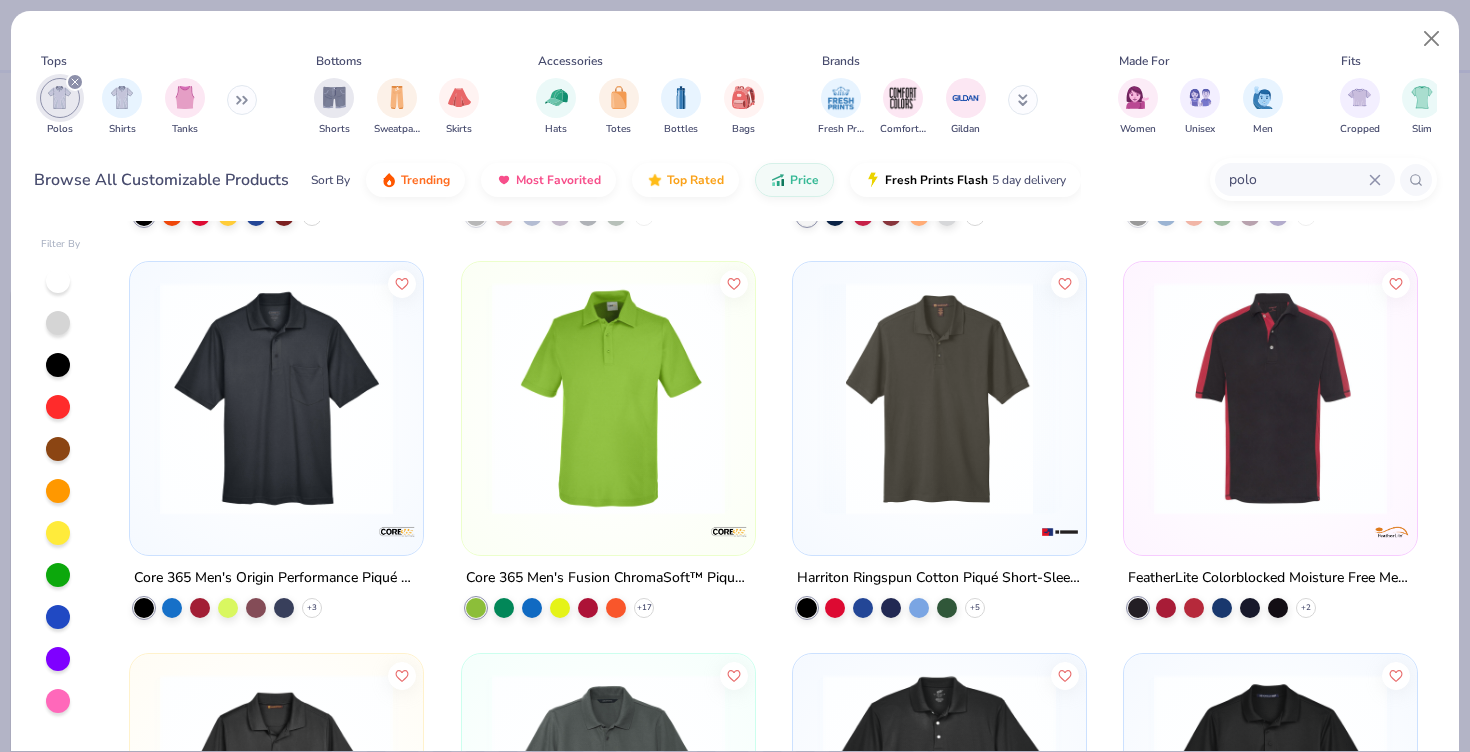 click at bounding box center (939, 403) 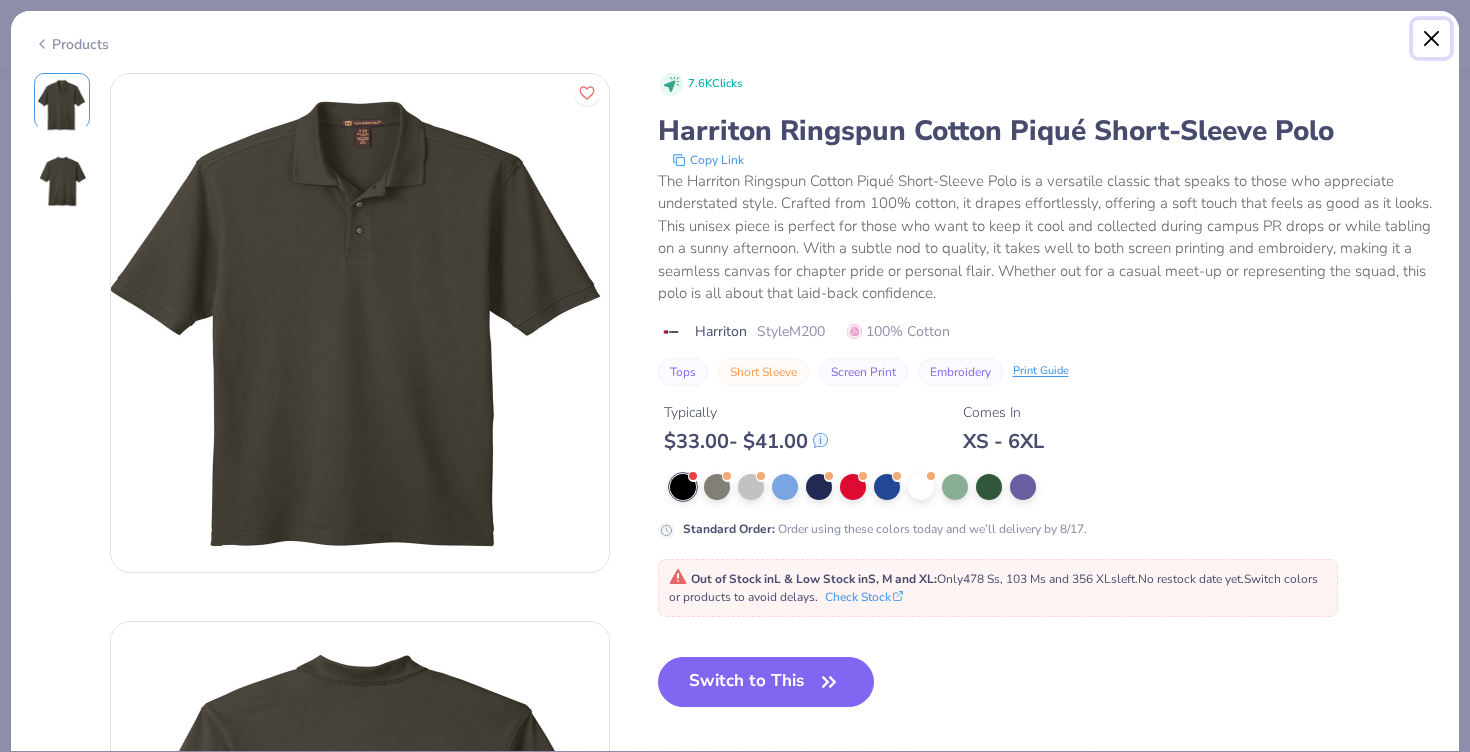 click at bounding box center (1432, 39) 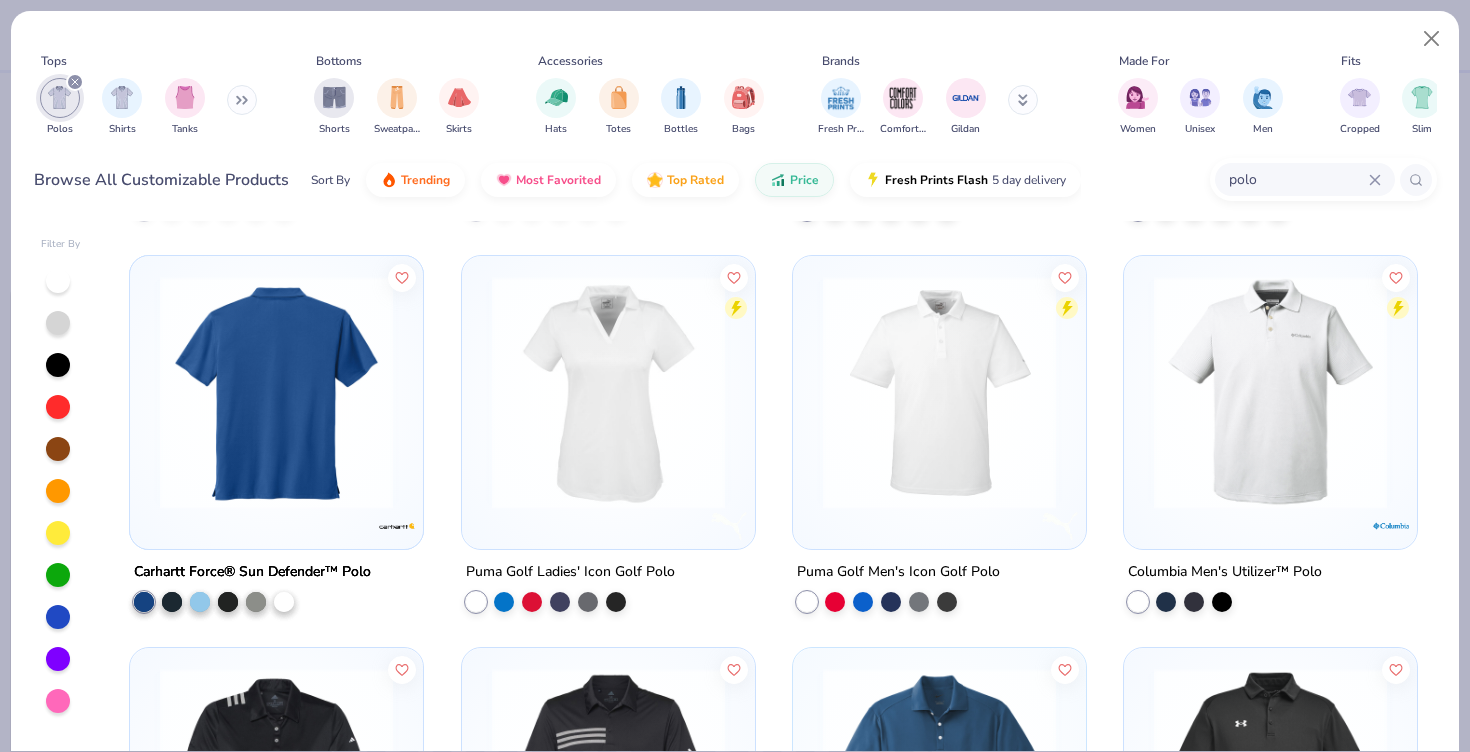 scroll, scrollTop: 3113, scrollLeft: 0, axis: vertical 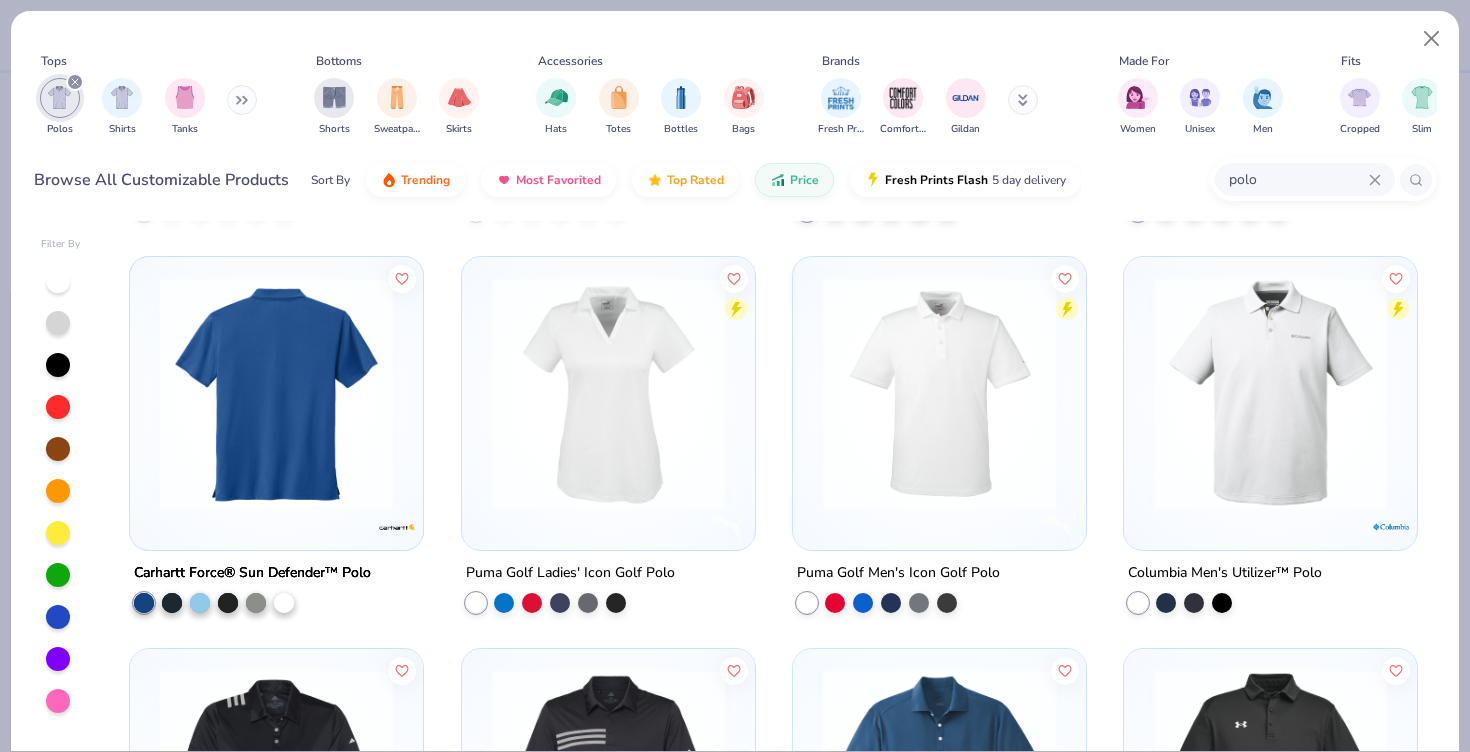 click at bounding box center [276, 393] 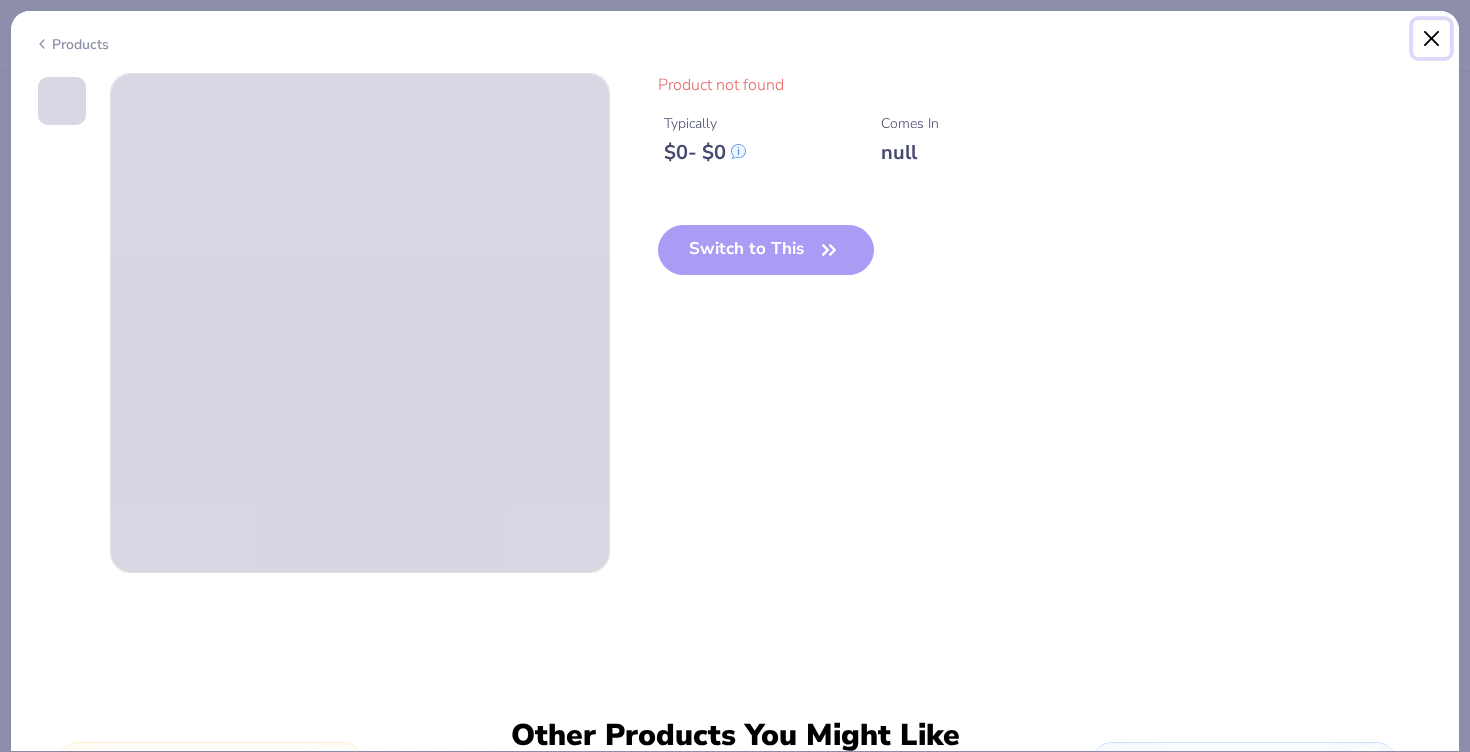 click at bounding box center [1432, 39] 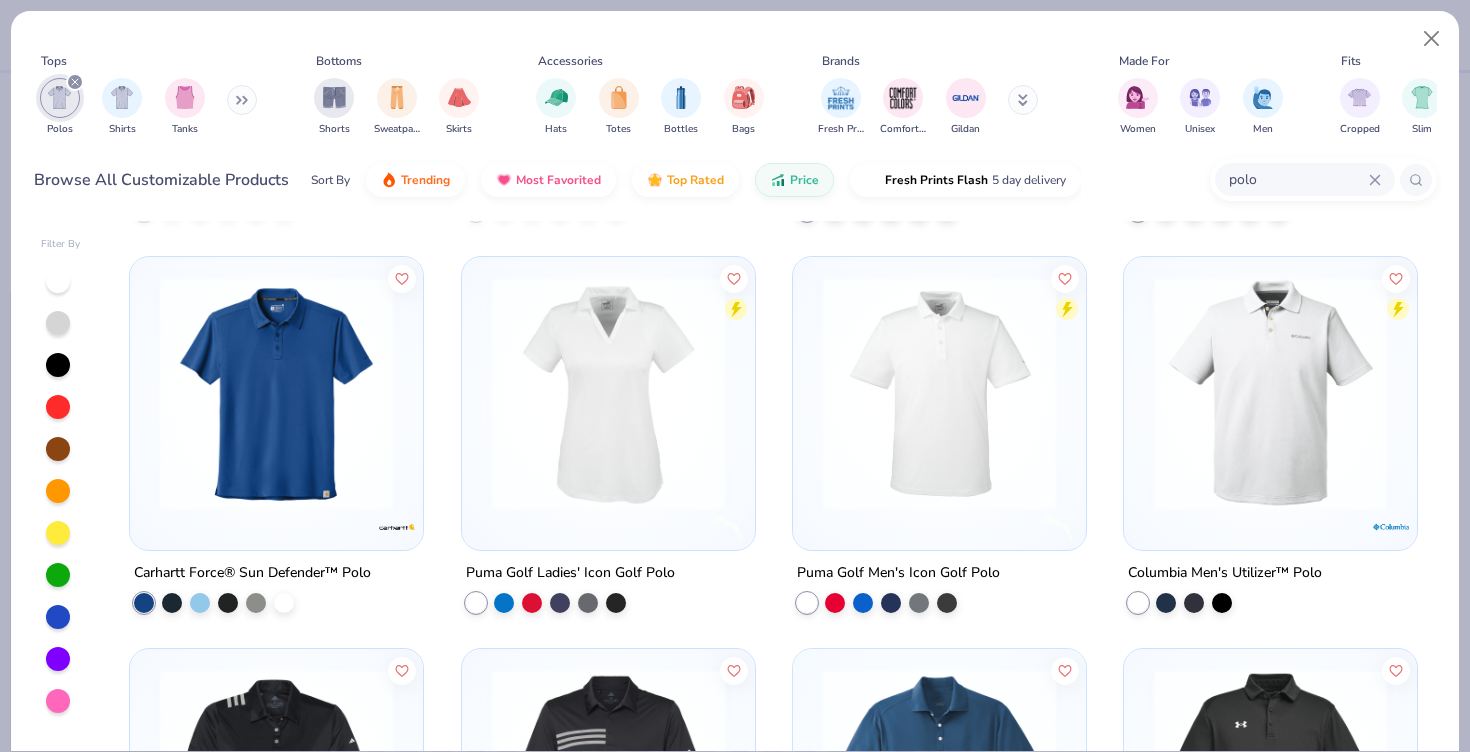 click at bounding box center (939, 403) 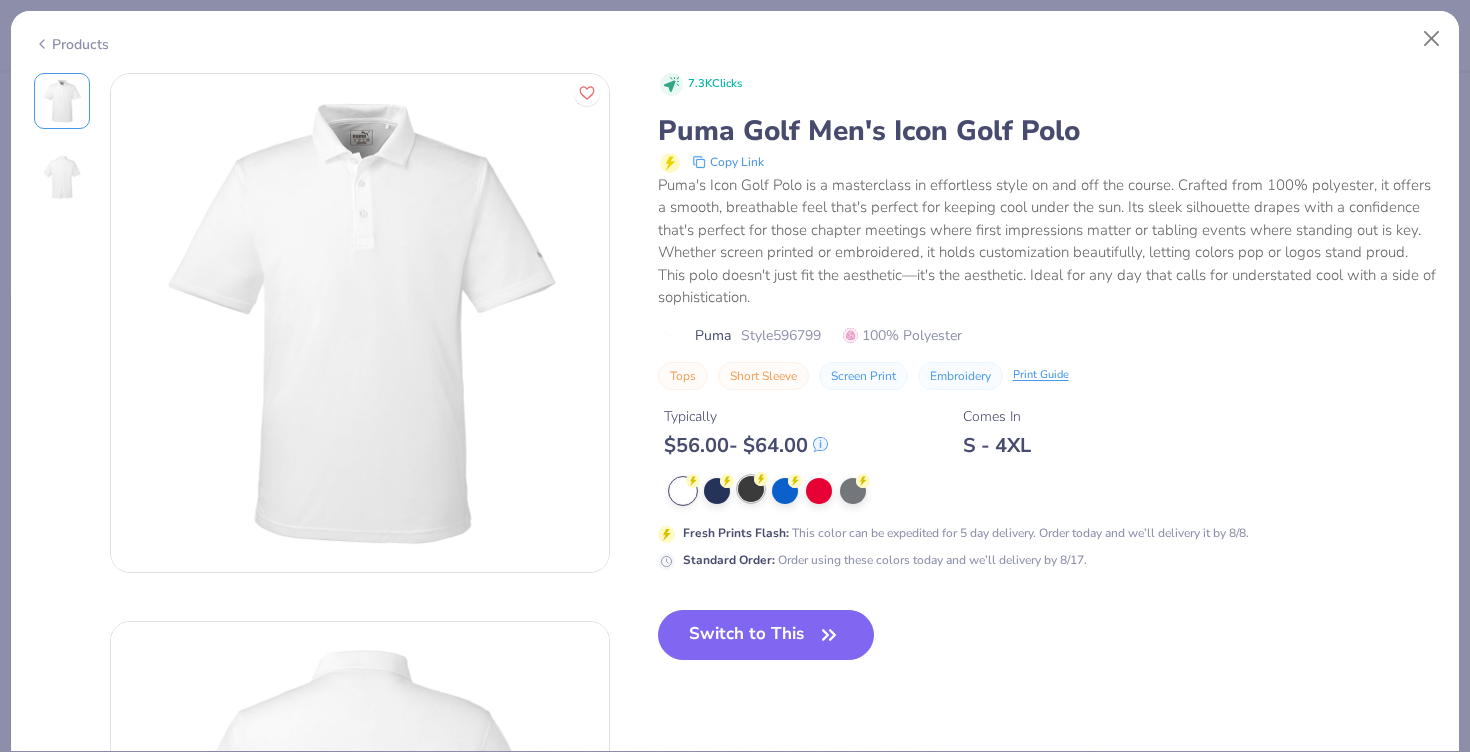 click at bounding box center (751, 489) 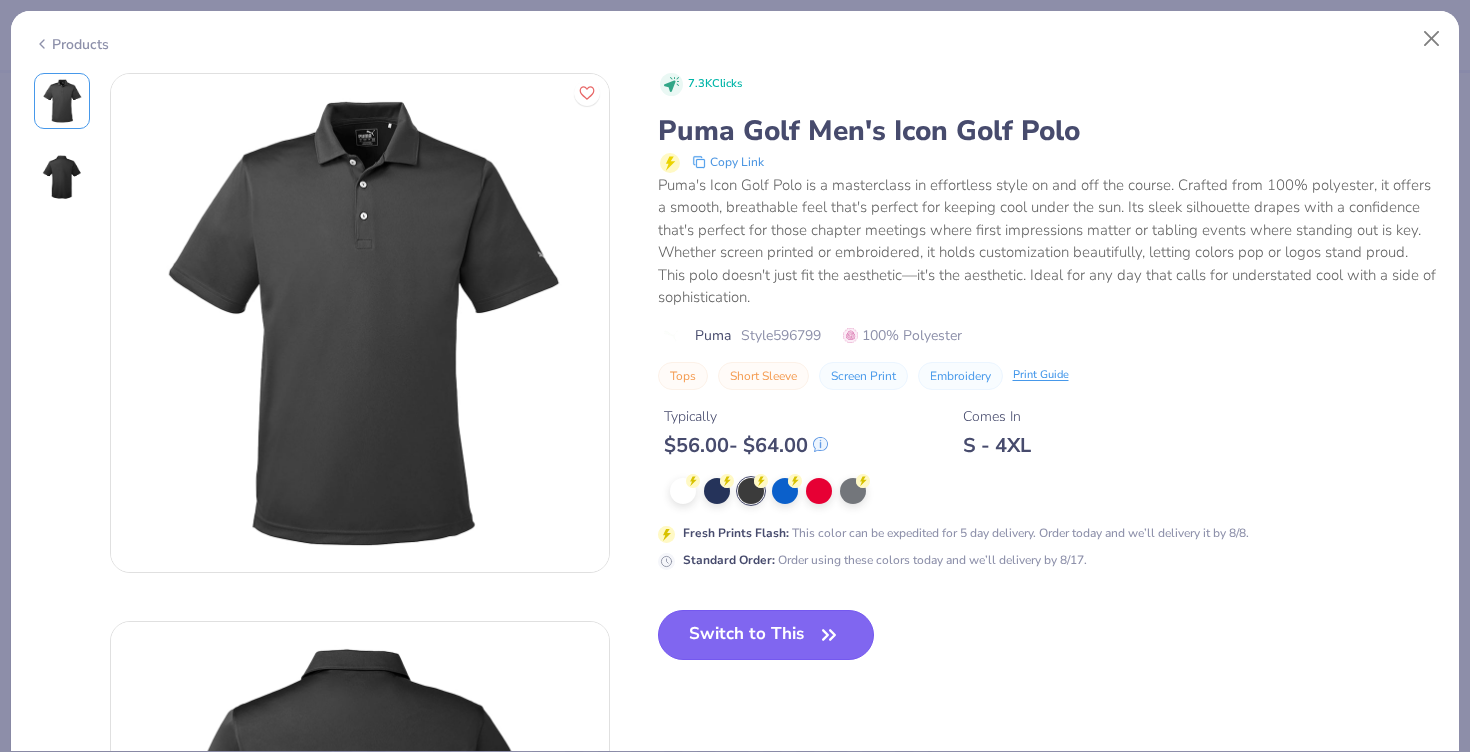 click on "Switch to This" at bounding box center [766, 635] 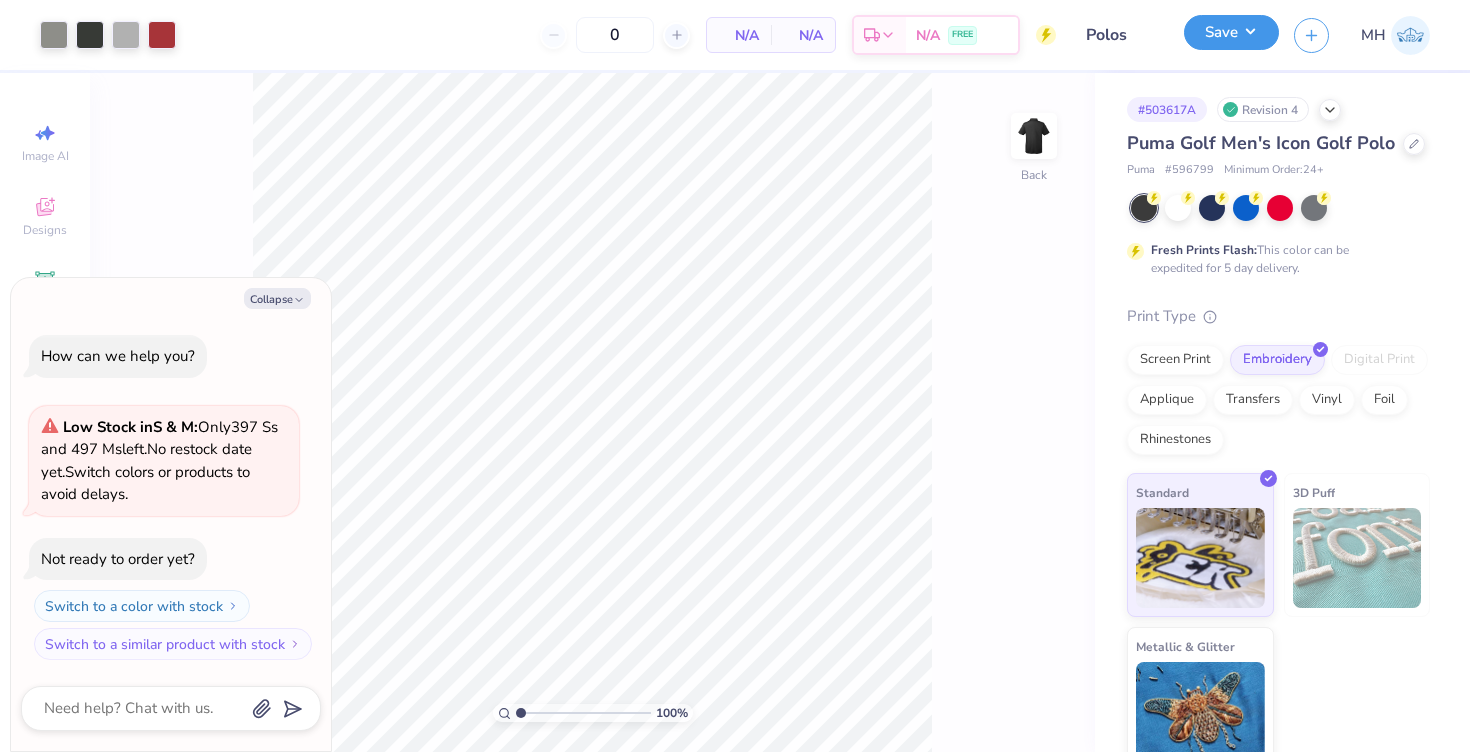 click on "Save" at bounding box center [1231, 32] 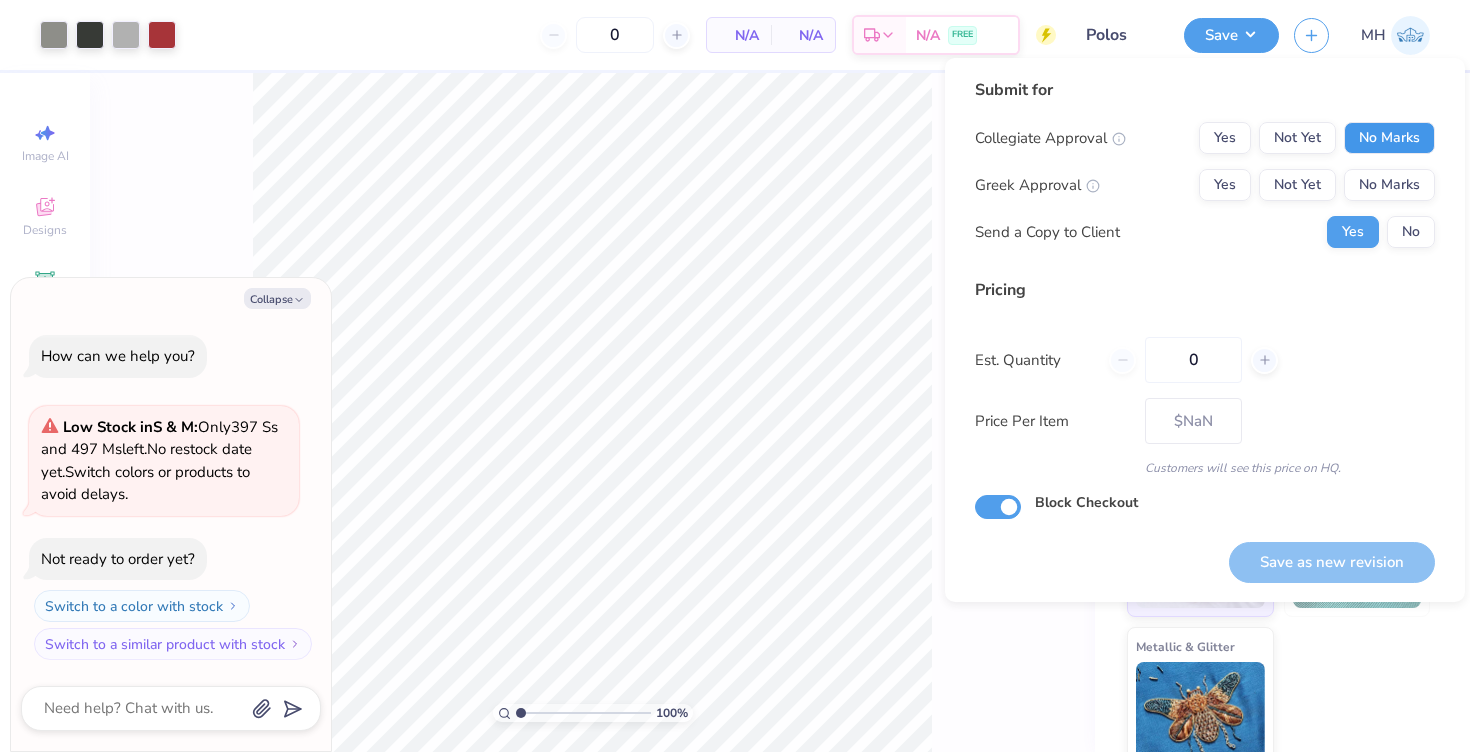 click on "No Marks" at bounding box center [1389, 138] 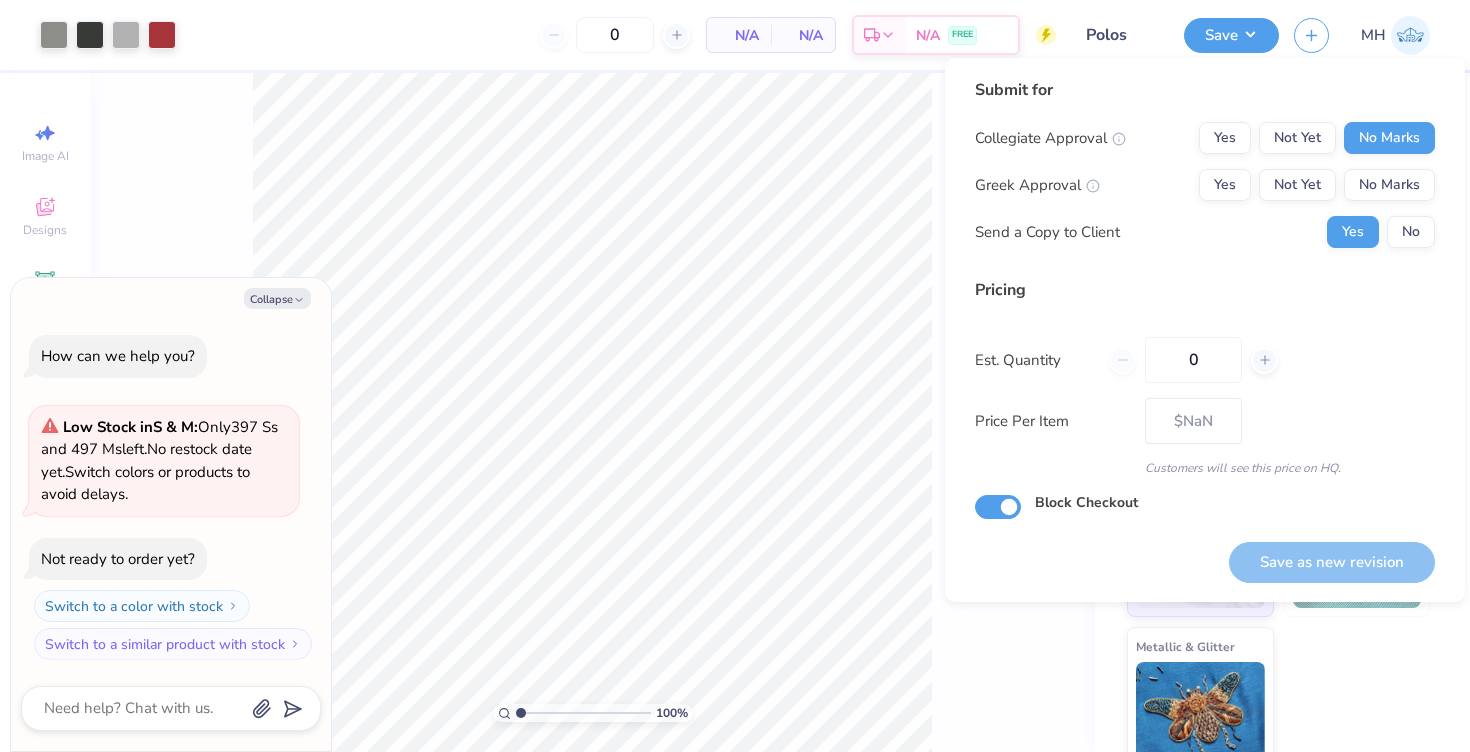 click on "Collegiate Approval Yes Not Yet No Marks Greek Approval Yes Not Yet No Marks Send a Copy to Client Yes No" at bounding box center (1205, 185) 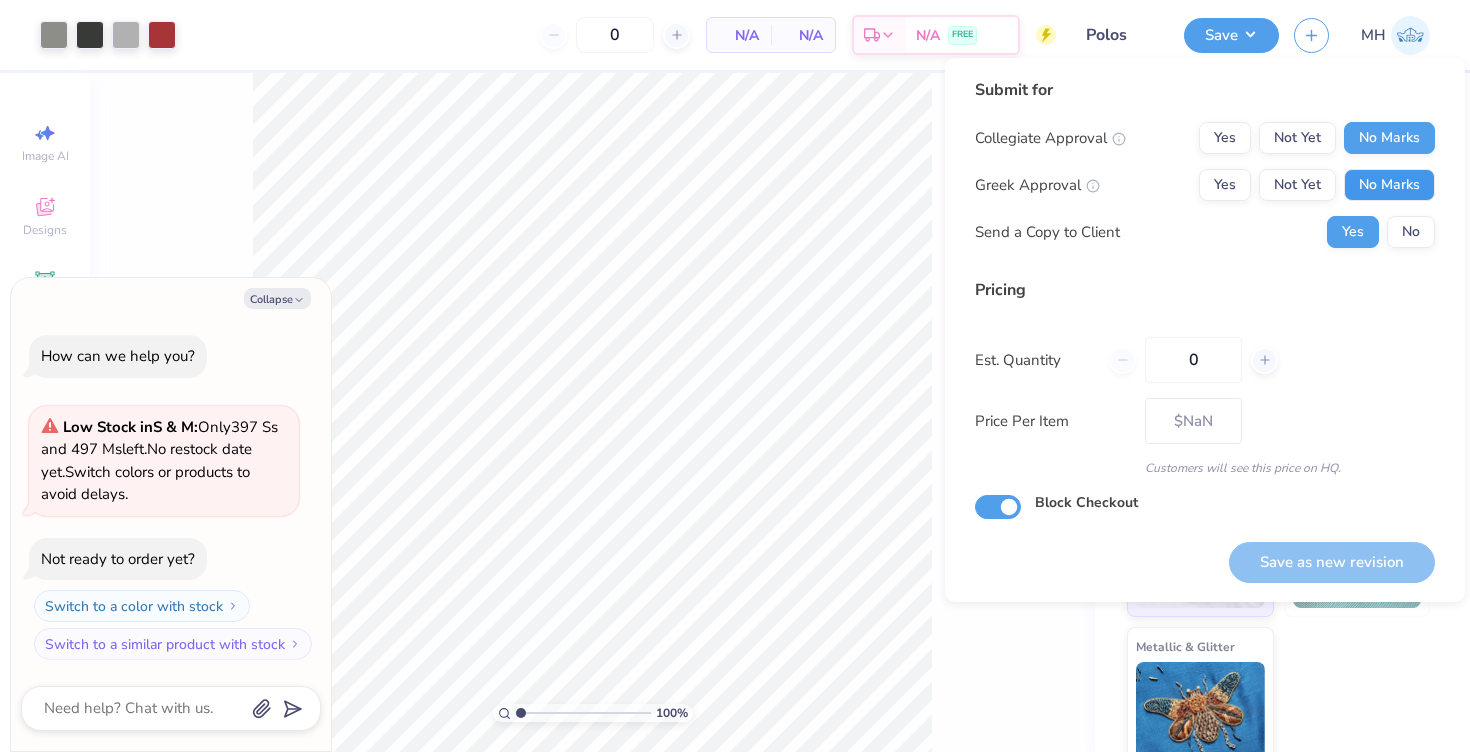 click on "No Marks" at bounding box center [1389, 185] 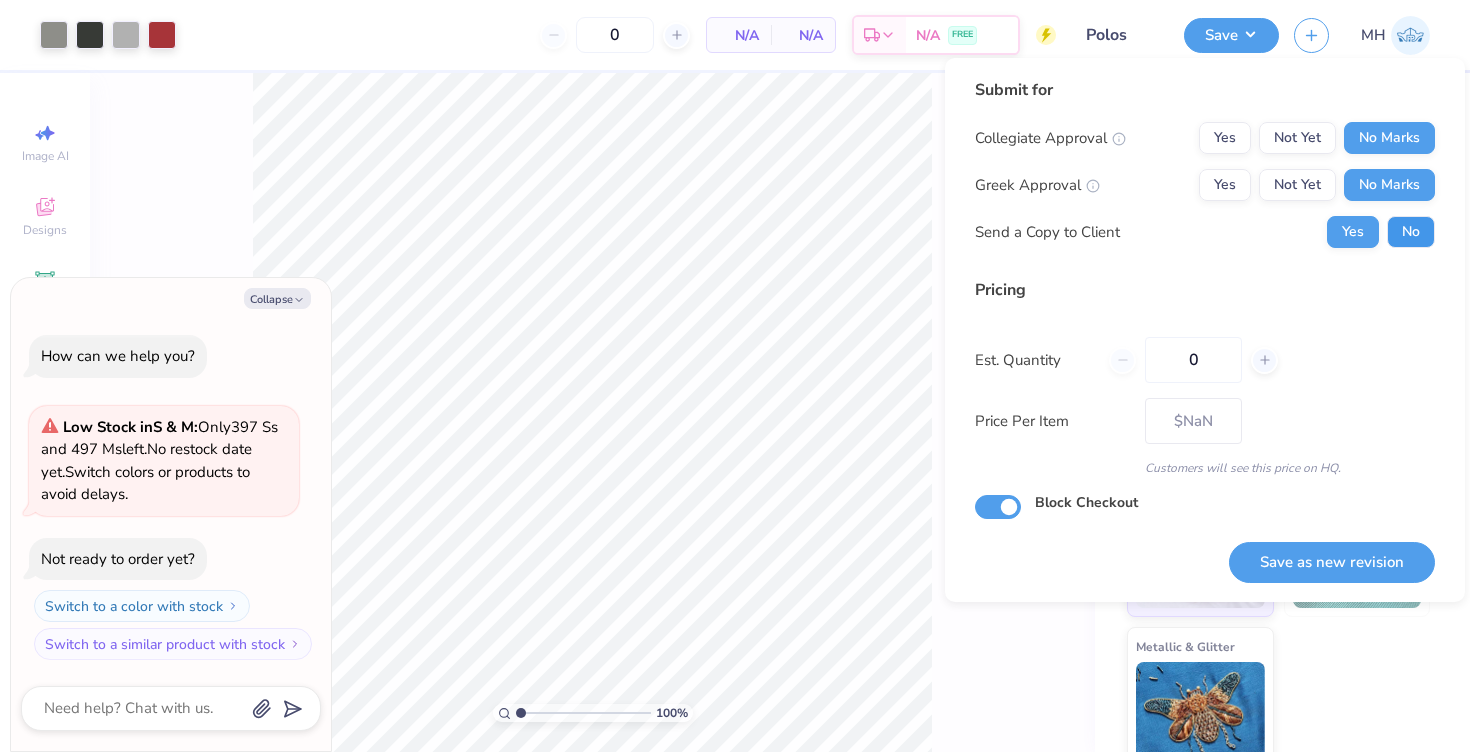 click on "No" at bounding box center [1411, 232] 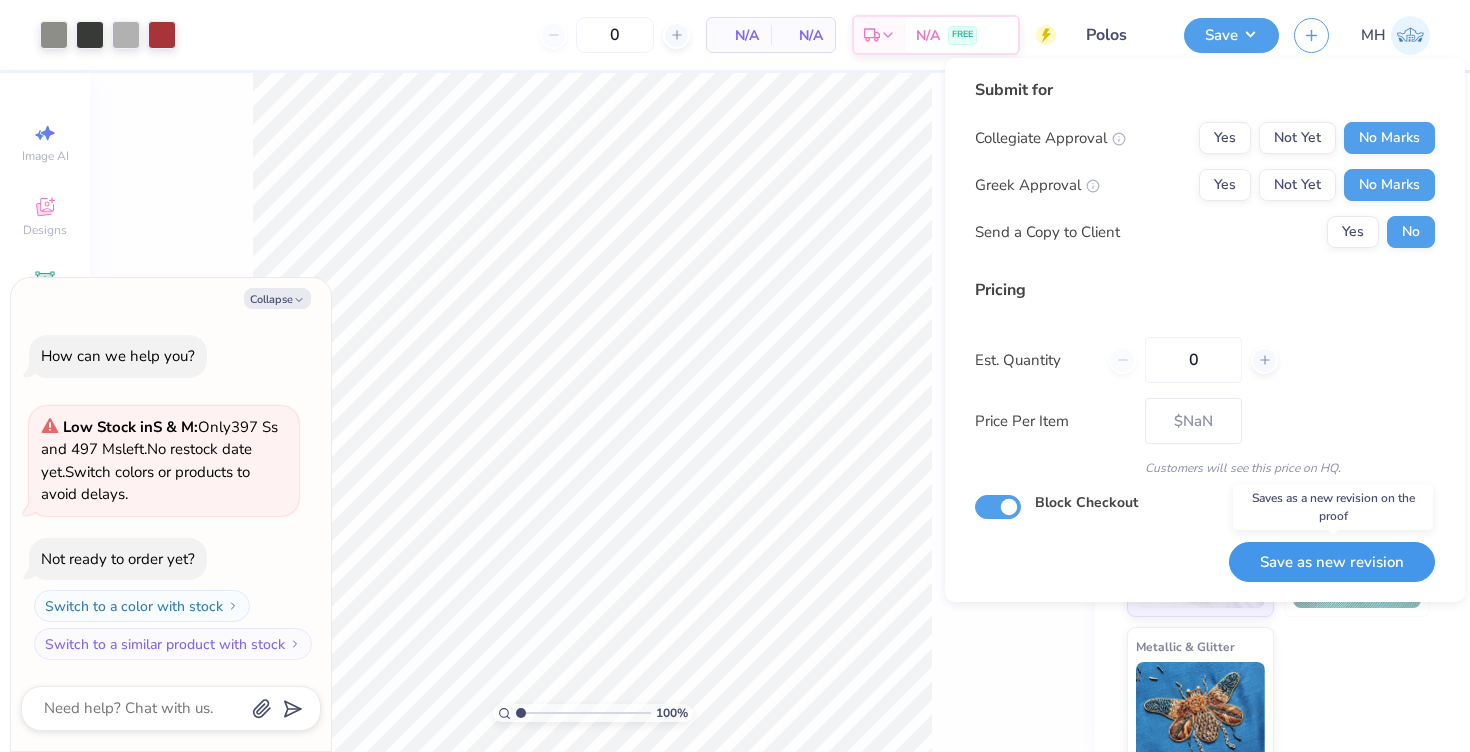 click on "Save as new revision" at bounding box center [1332, 562] 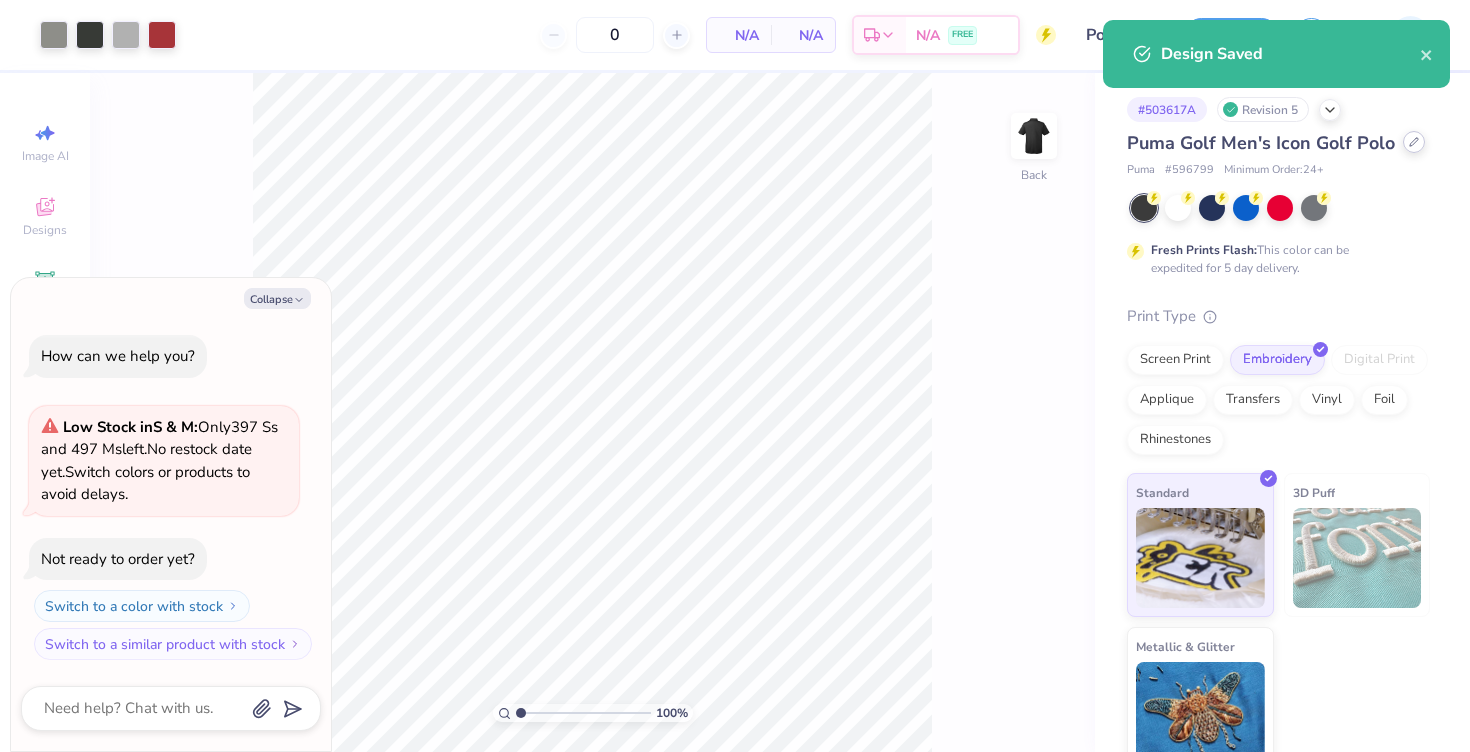 click on "Puma Golf Men's Icon Golf Polo" at bounding box center [1278, 143] 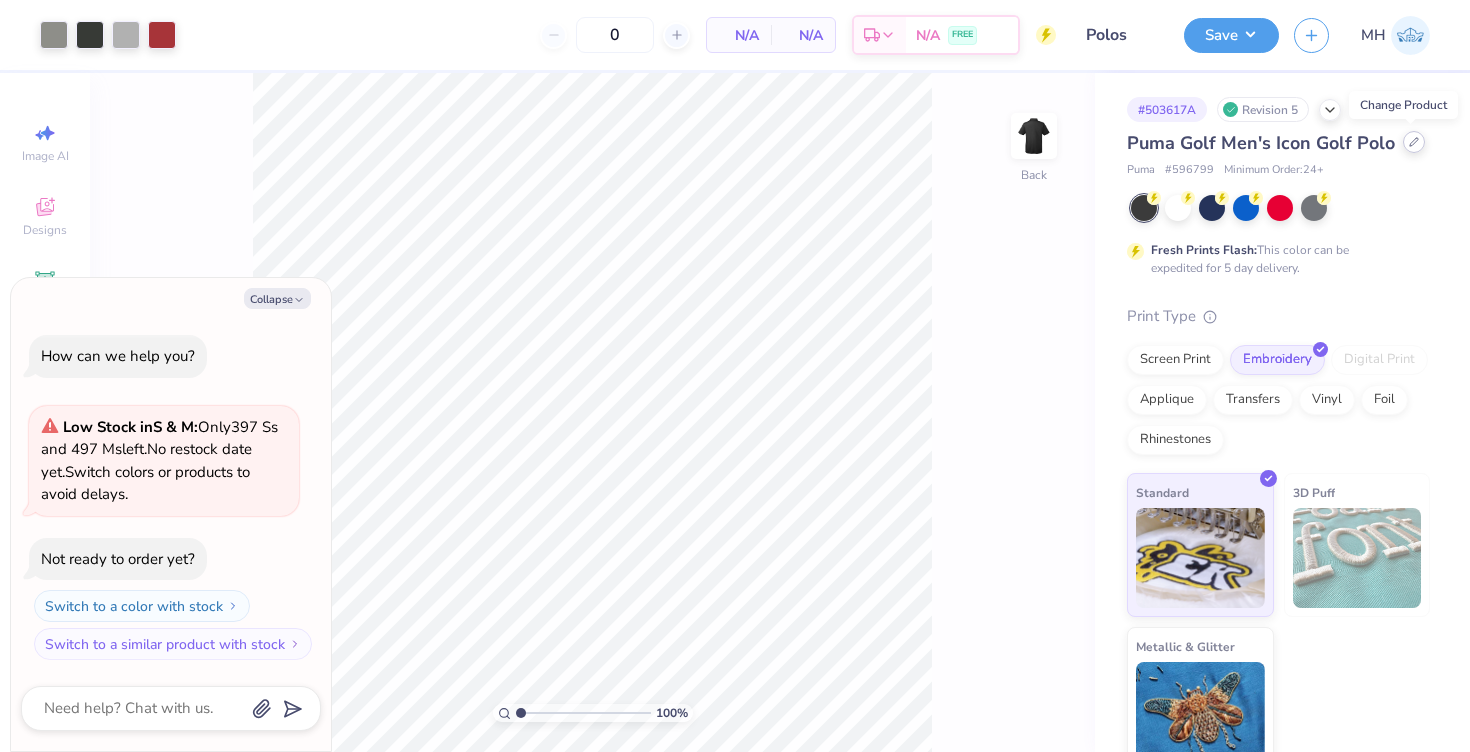 click at bounding box center [1414, 142] 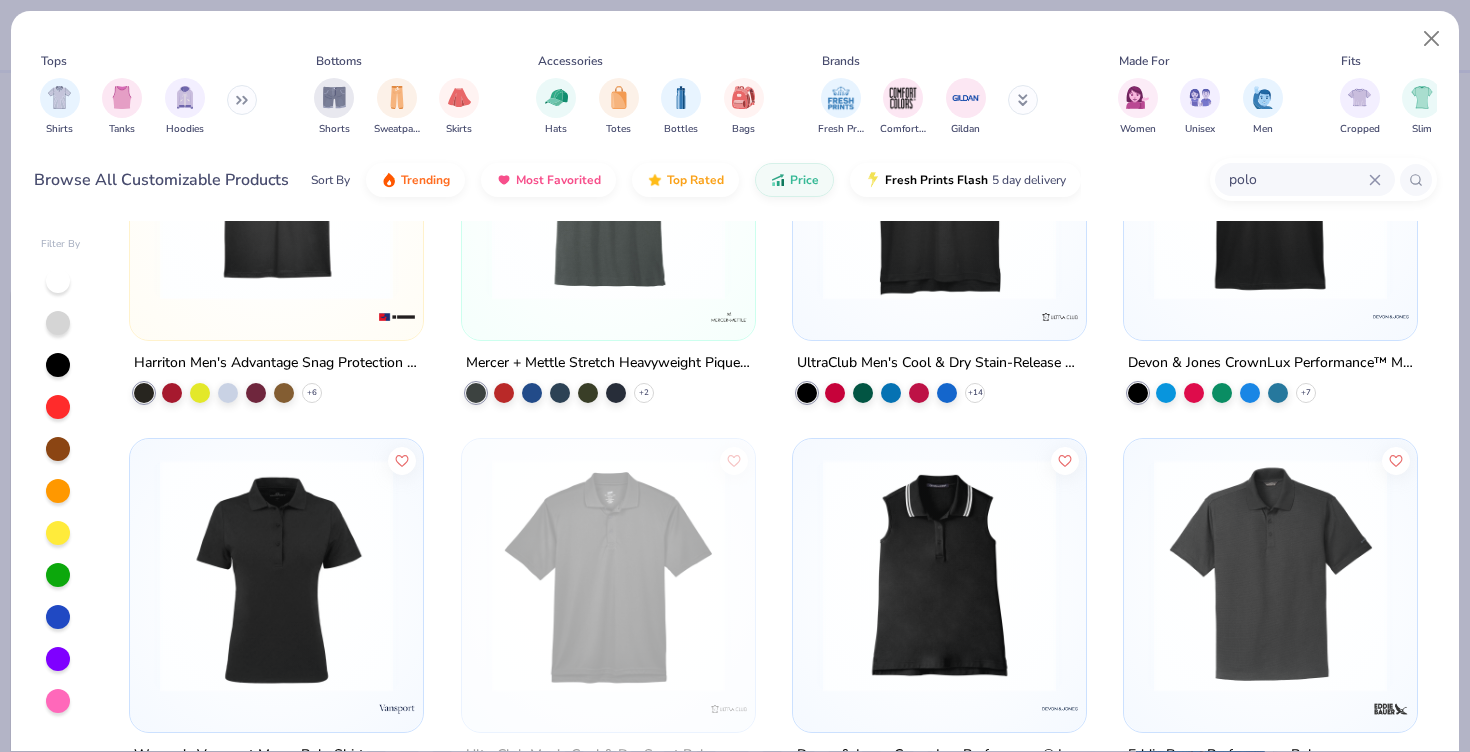 scroll, scrollTop: 0, scrollLeft: 0, axis: both 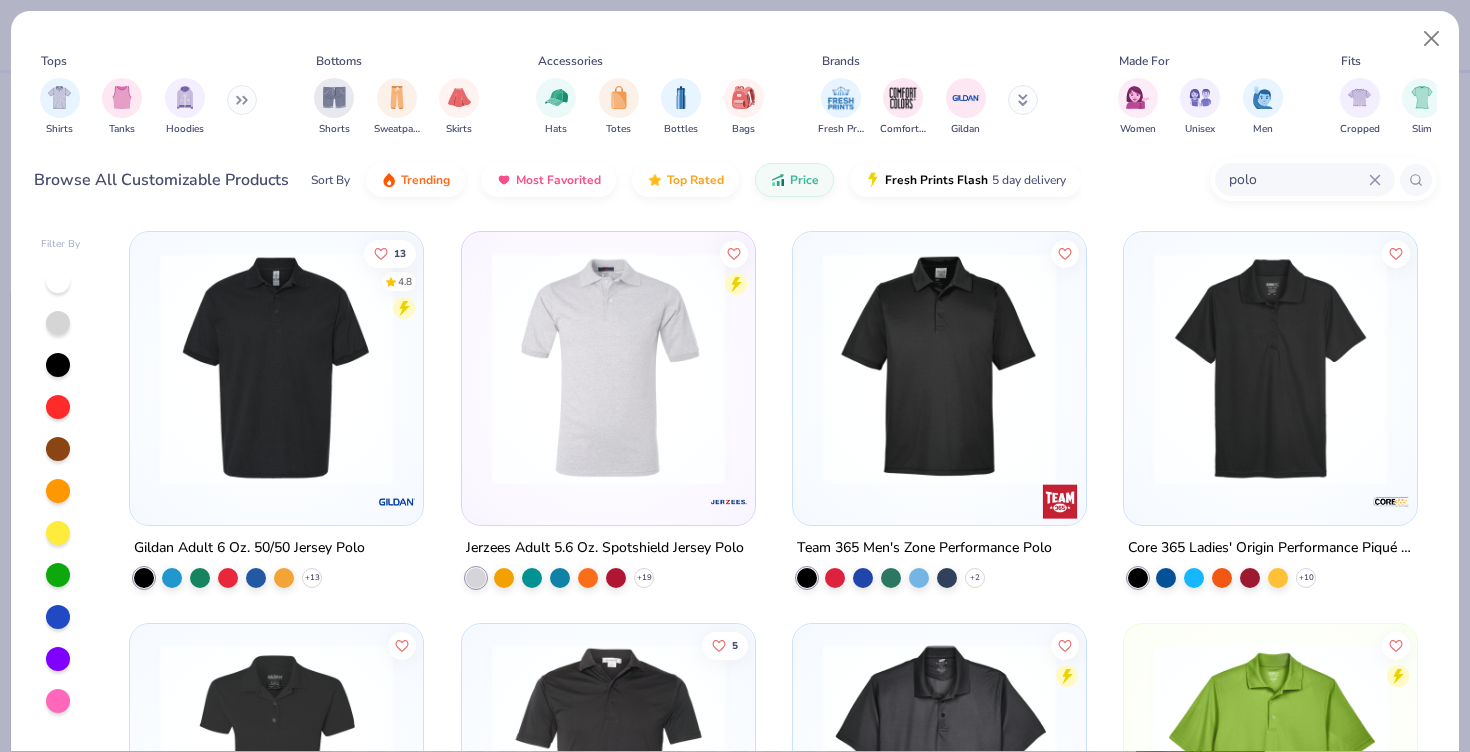 click at bounding box center (939, 368) 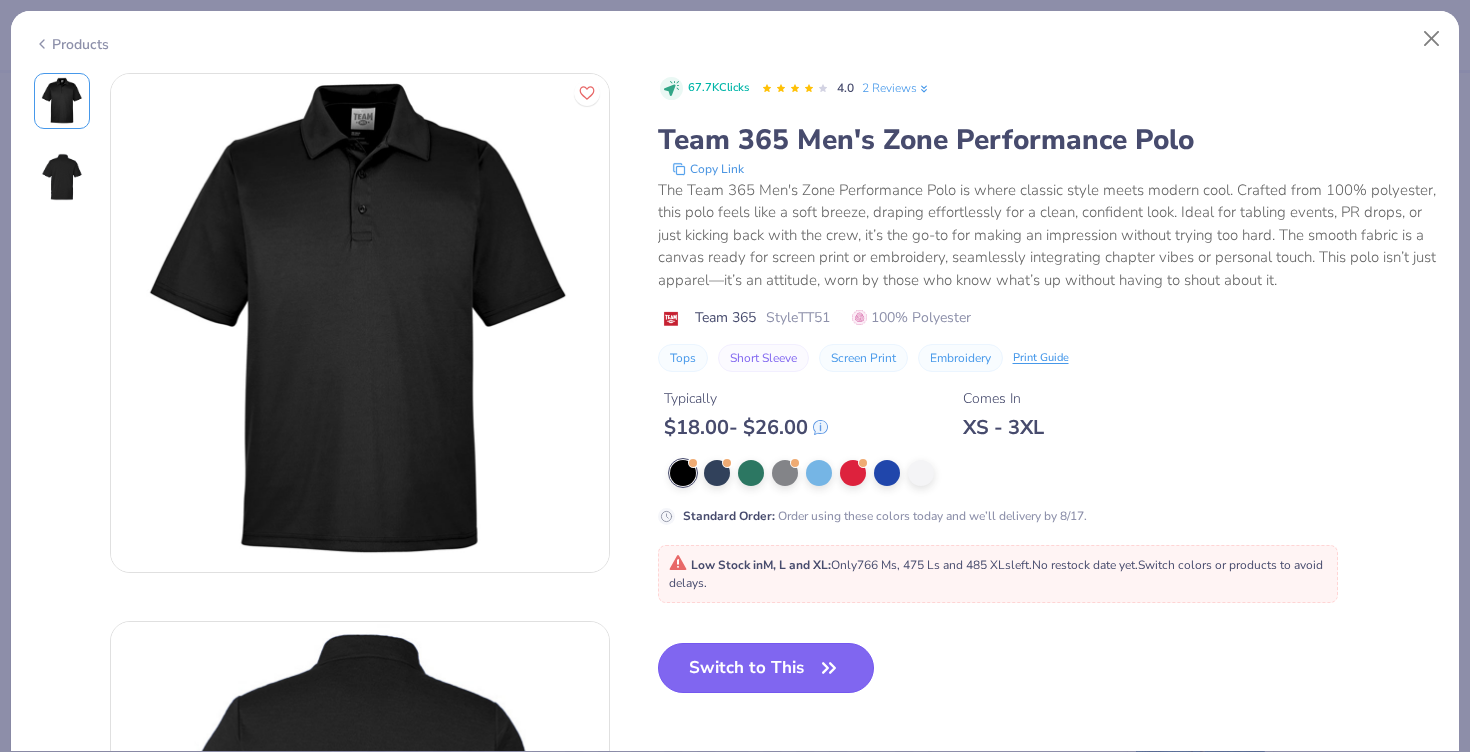 click on "Switch to This" at bounding box center (766, 668) 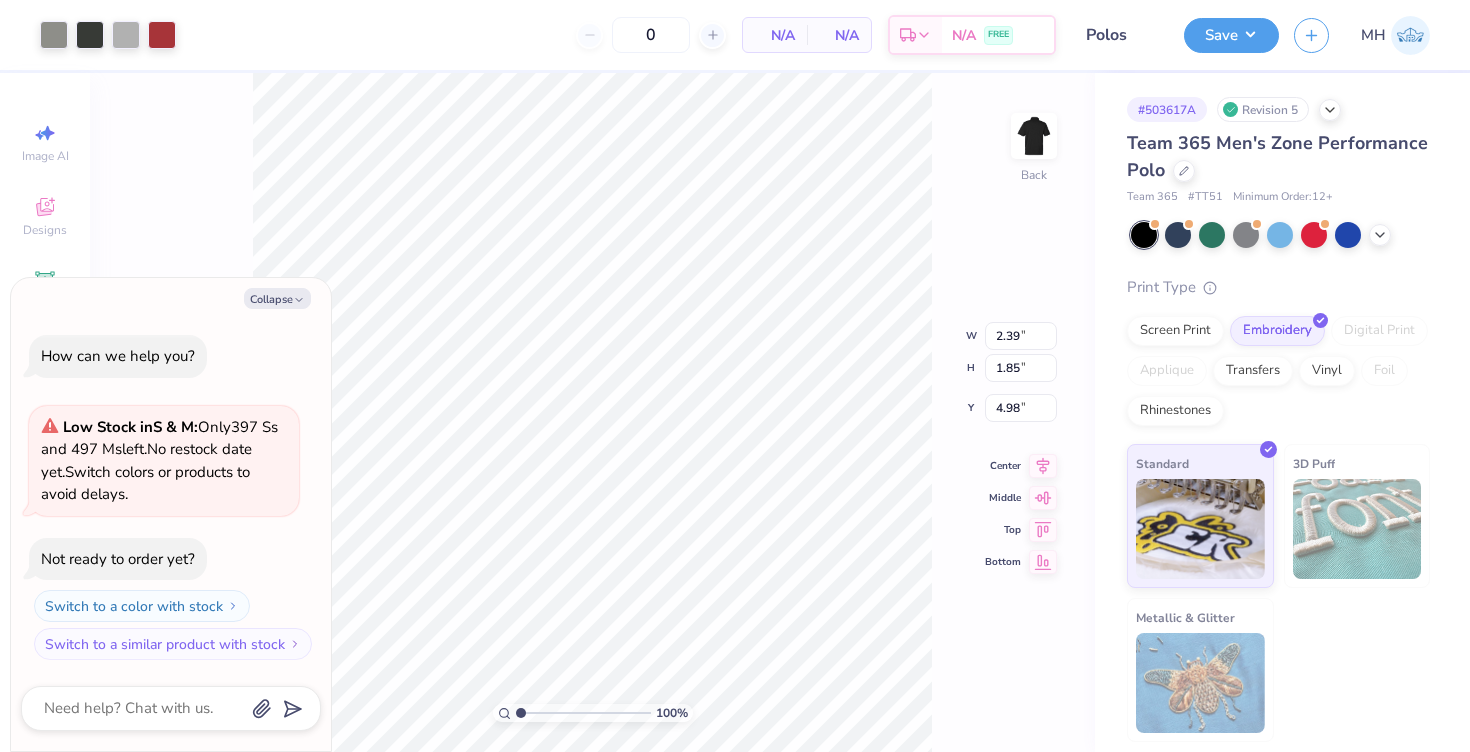 type on "x" 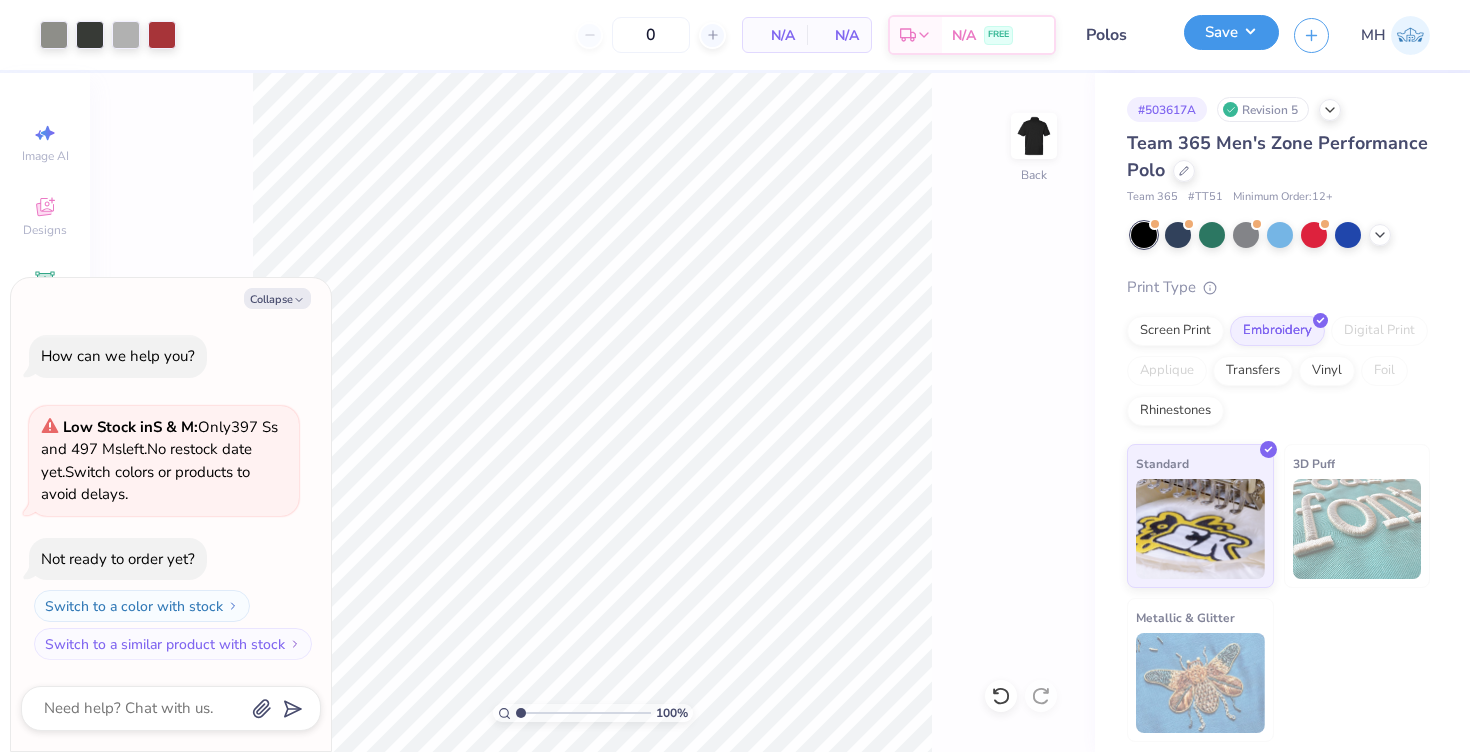 click on "Save" at bounding box center [1231, 32] 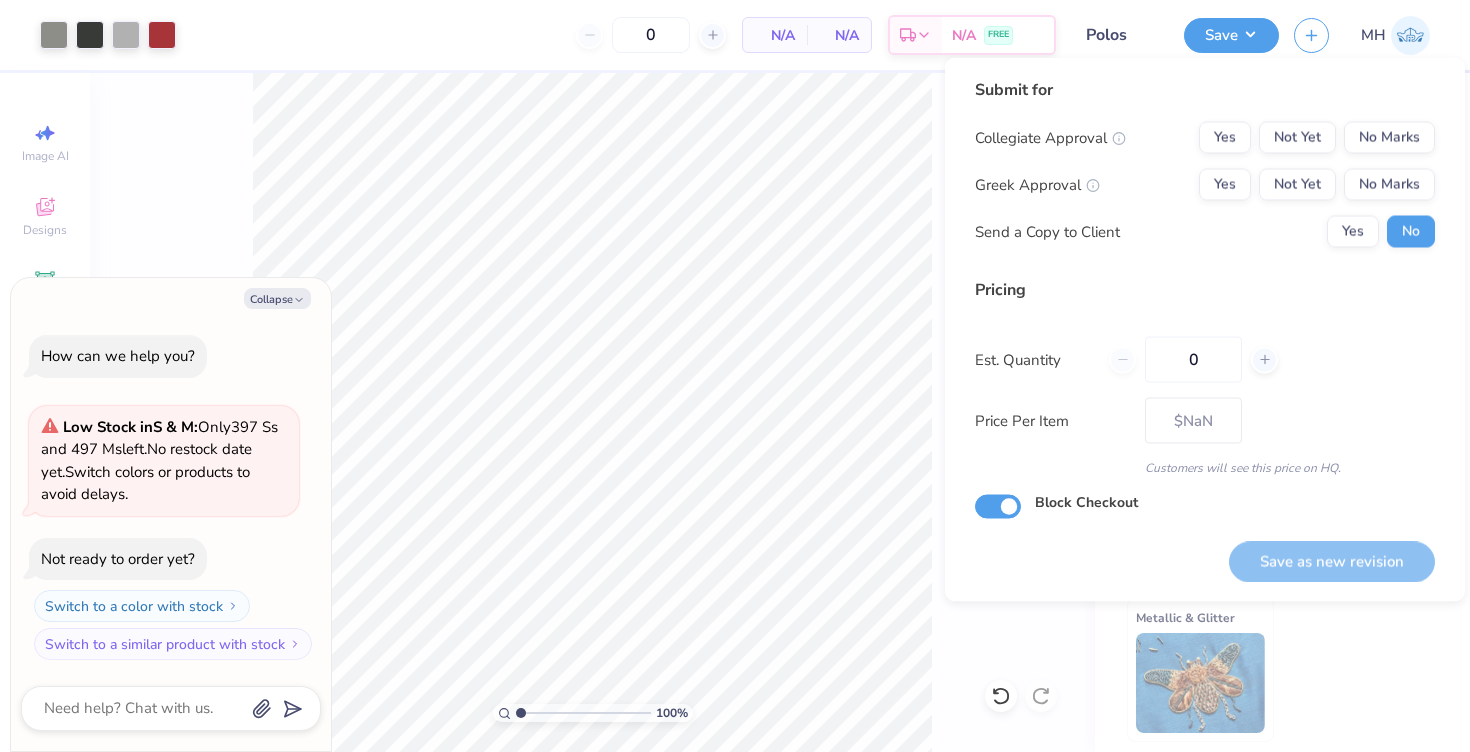 click on "Collegiate Approval Yes Not Yet No Marks Greek Approval Yes Not Yet No Marks Send a Copy to Client Yes No" at bounding box center [1205, 185] 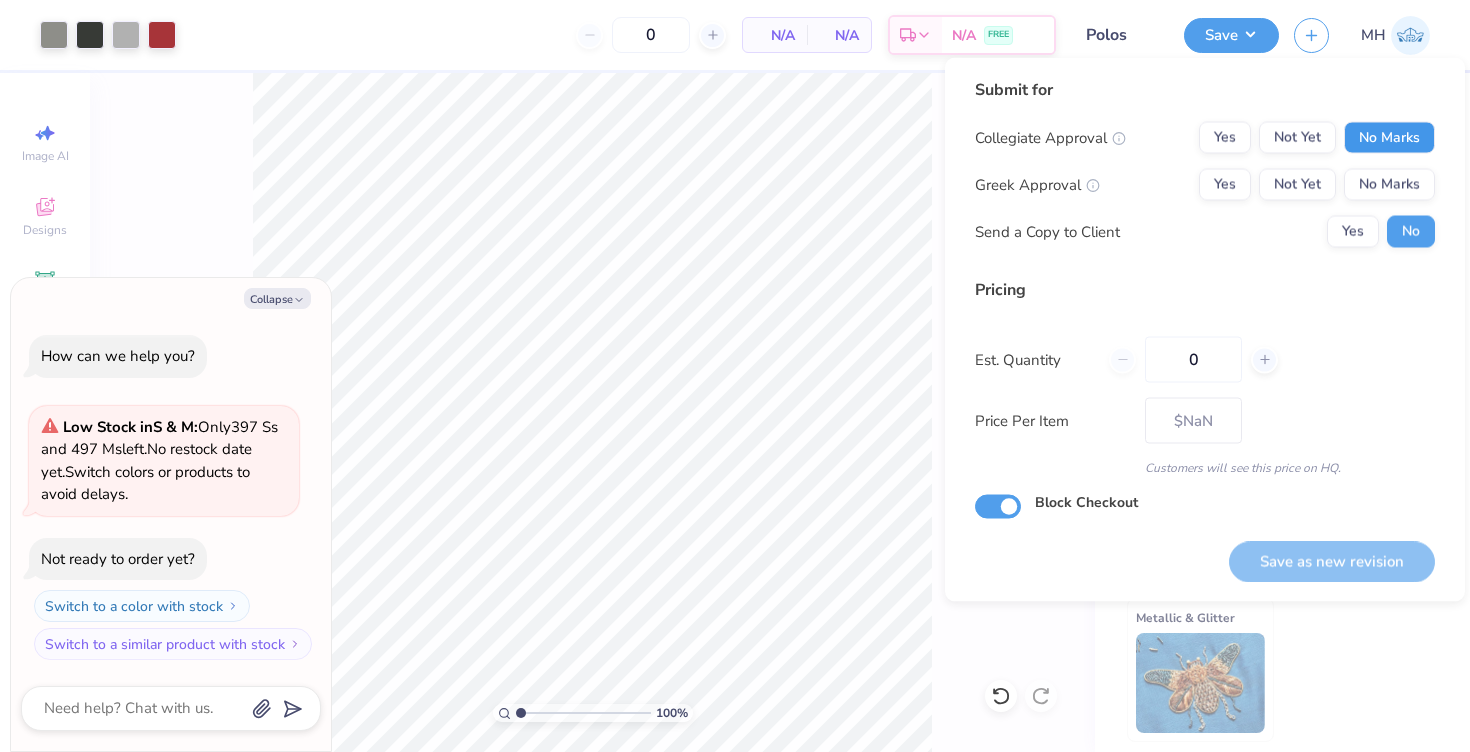 click on "No Marks" at bounding box center [1389, 138] 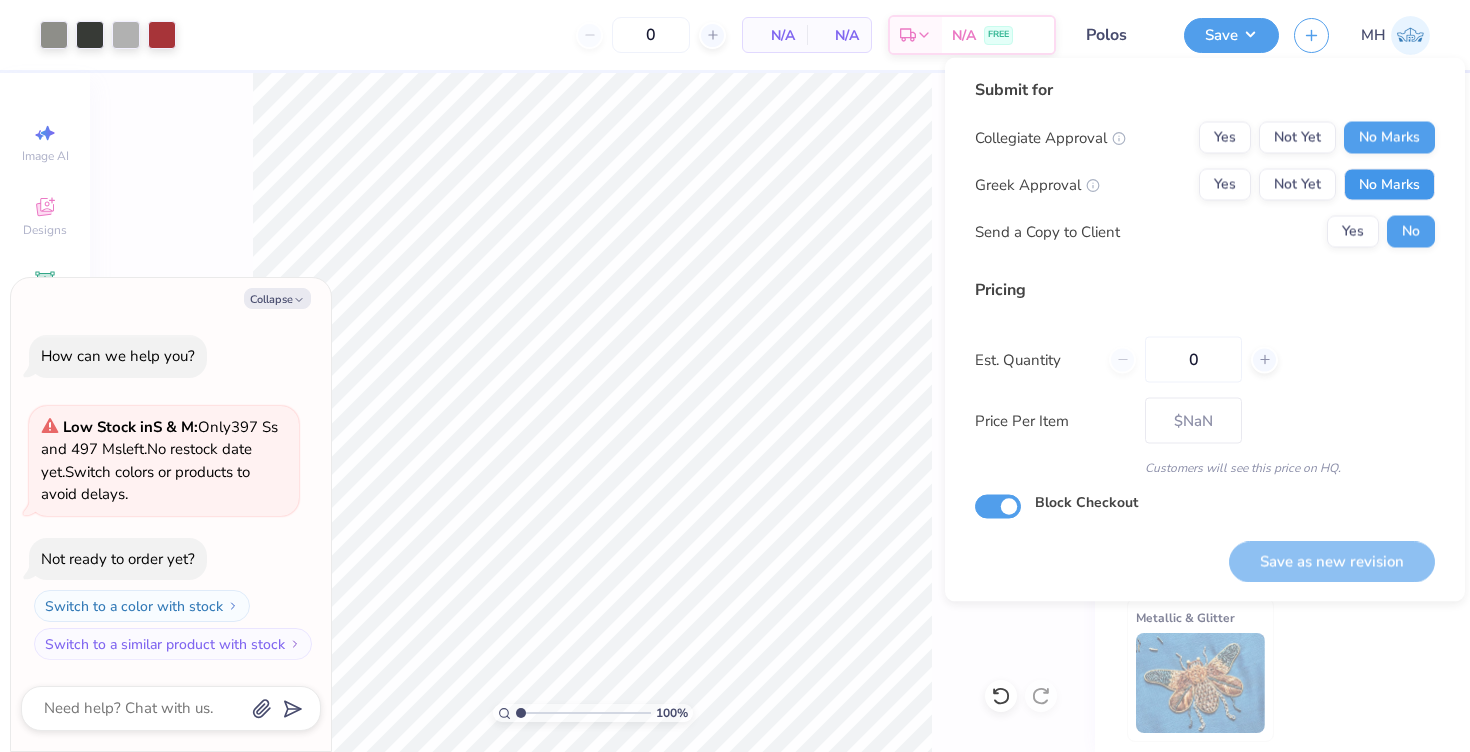 click on "No Marks" at bounding box center [1389, 185] 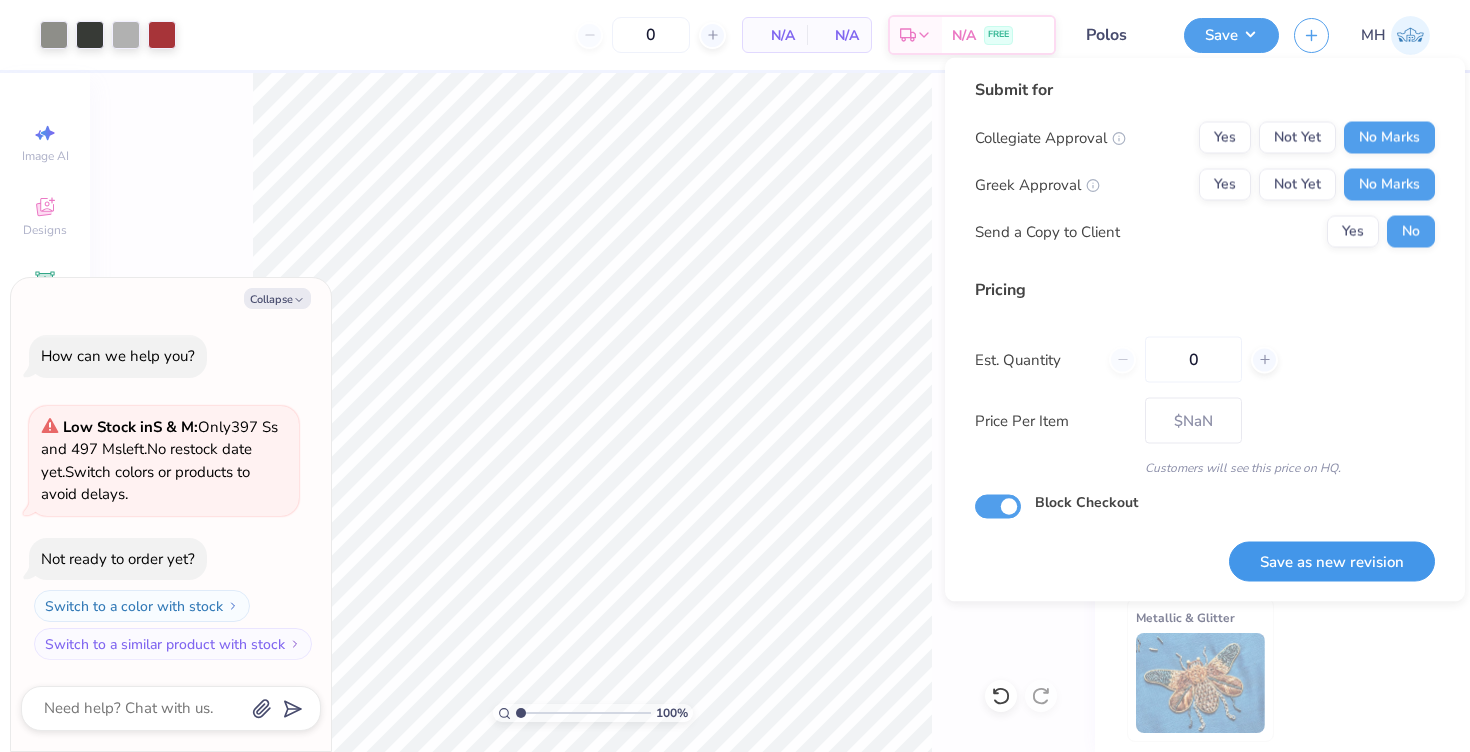 click on "Save as new revision" at bounding box center (1332, 561) 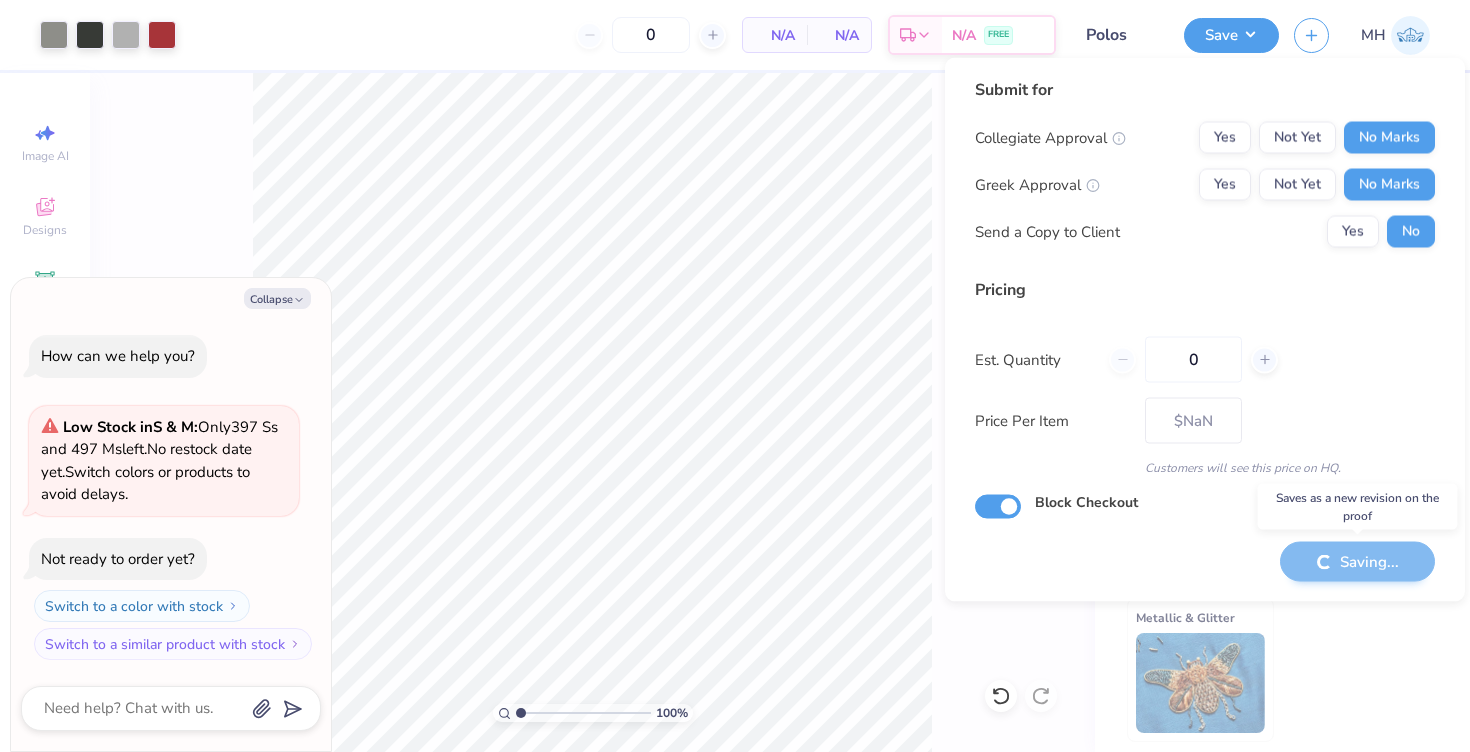 type on "x" 